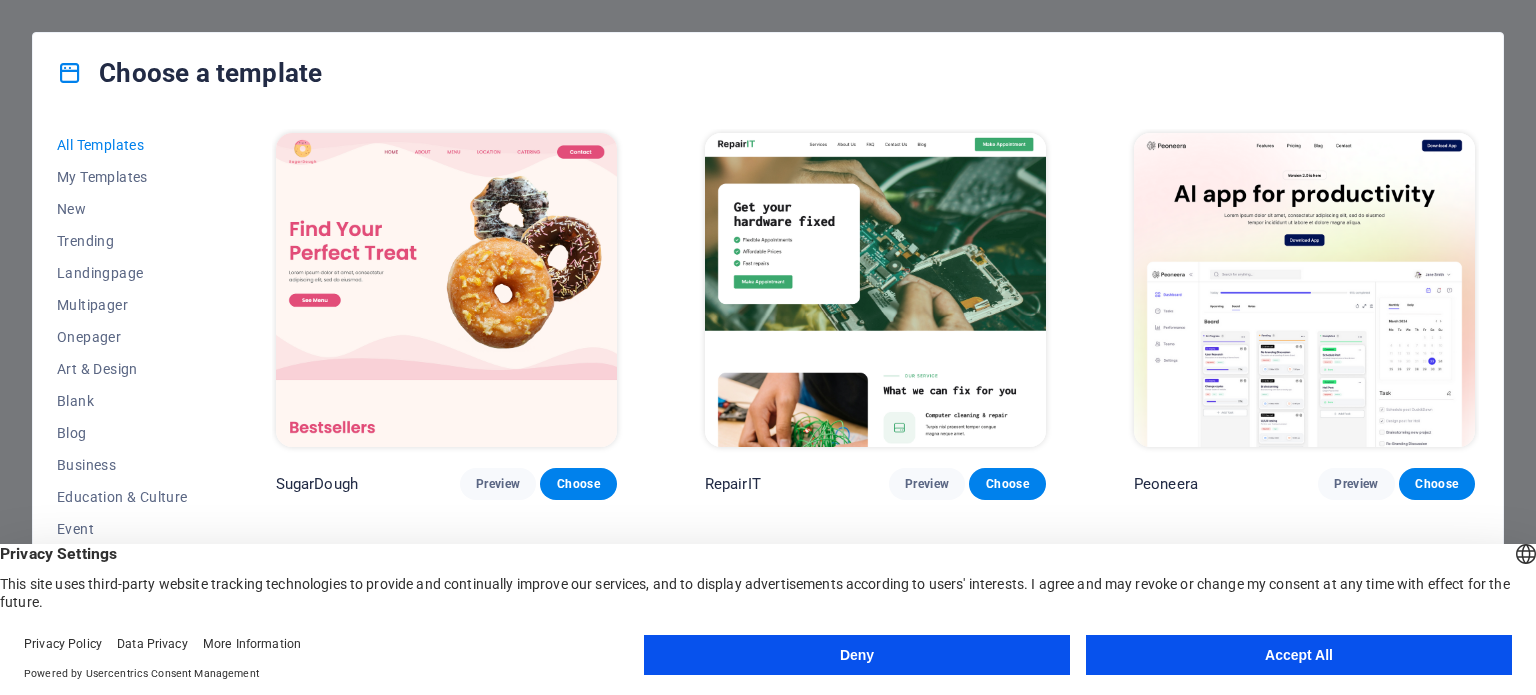 scroll, scrollTop: 0, scrollLeft: 0, axis: both 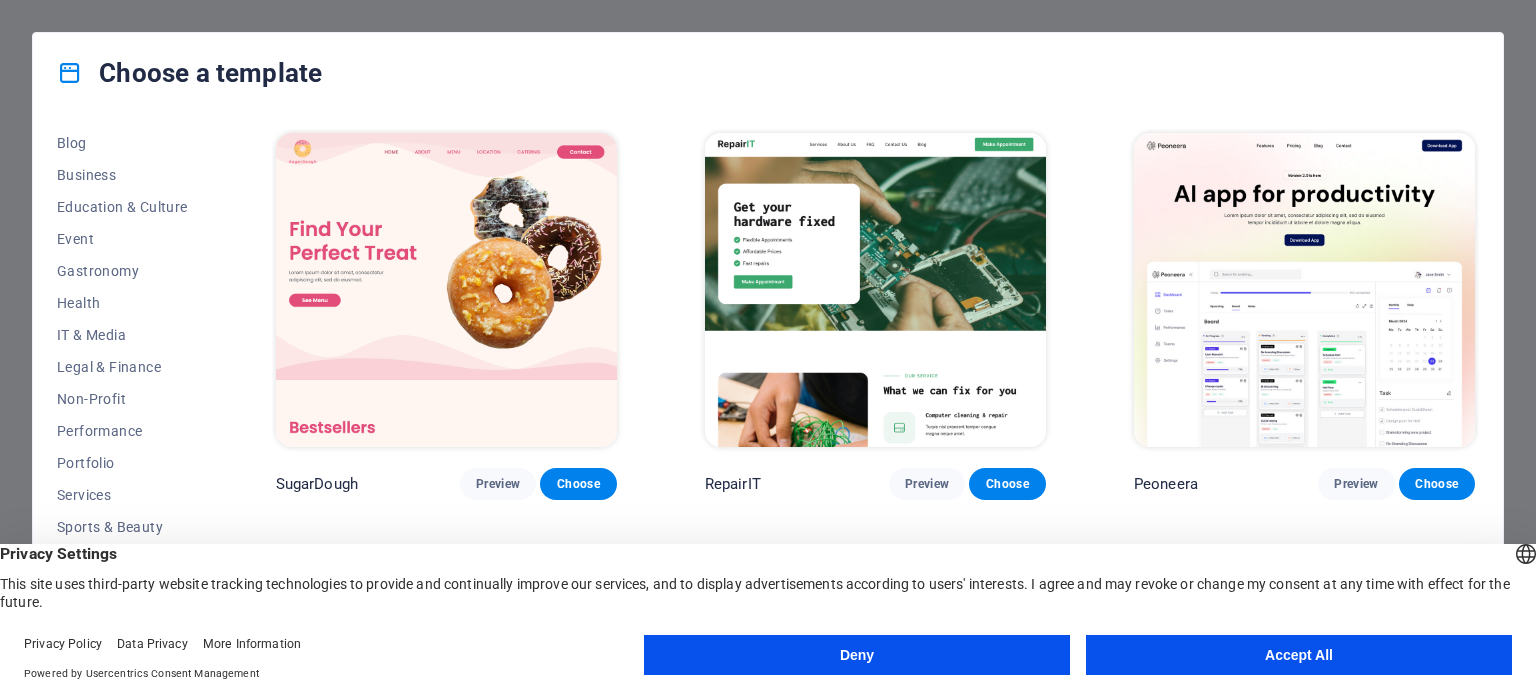 click on "Accept All" at bounding box center [1299, 655] 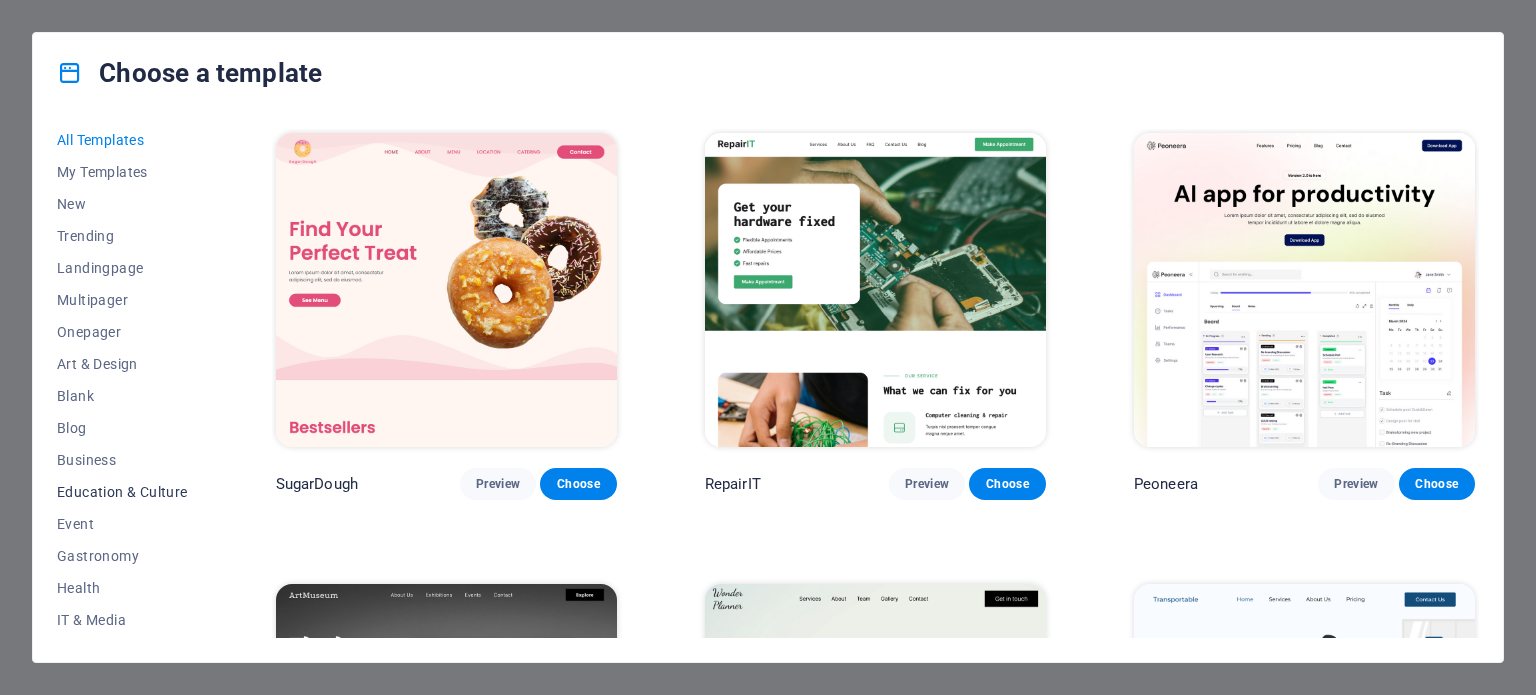 scroll, scrollTop: 0, scrollLeft: 0, axis: both 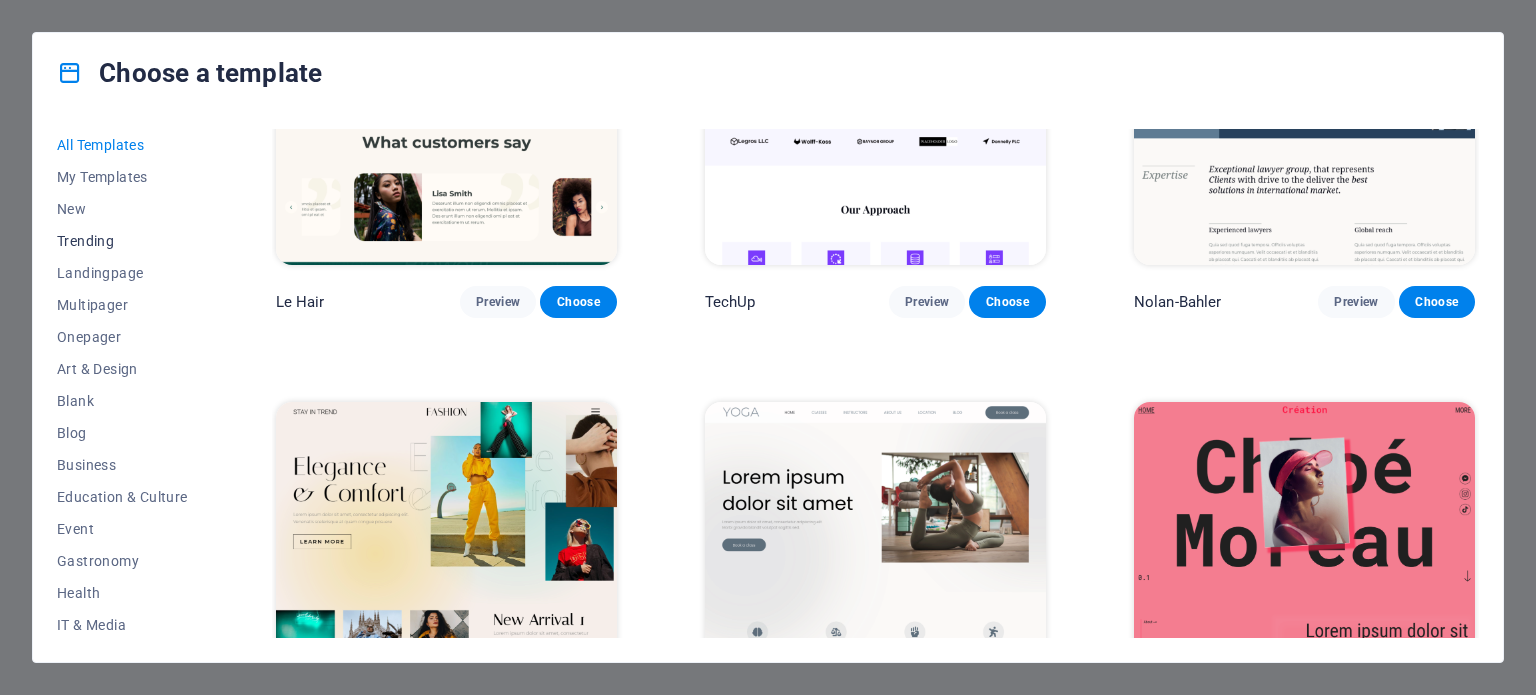 click on "Trending" at bounding box center (122, 241) 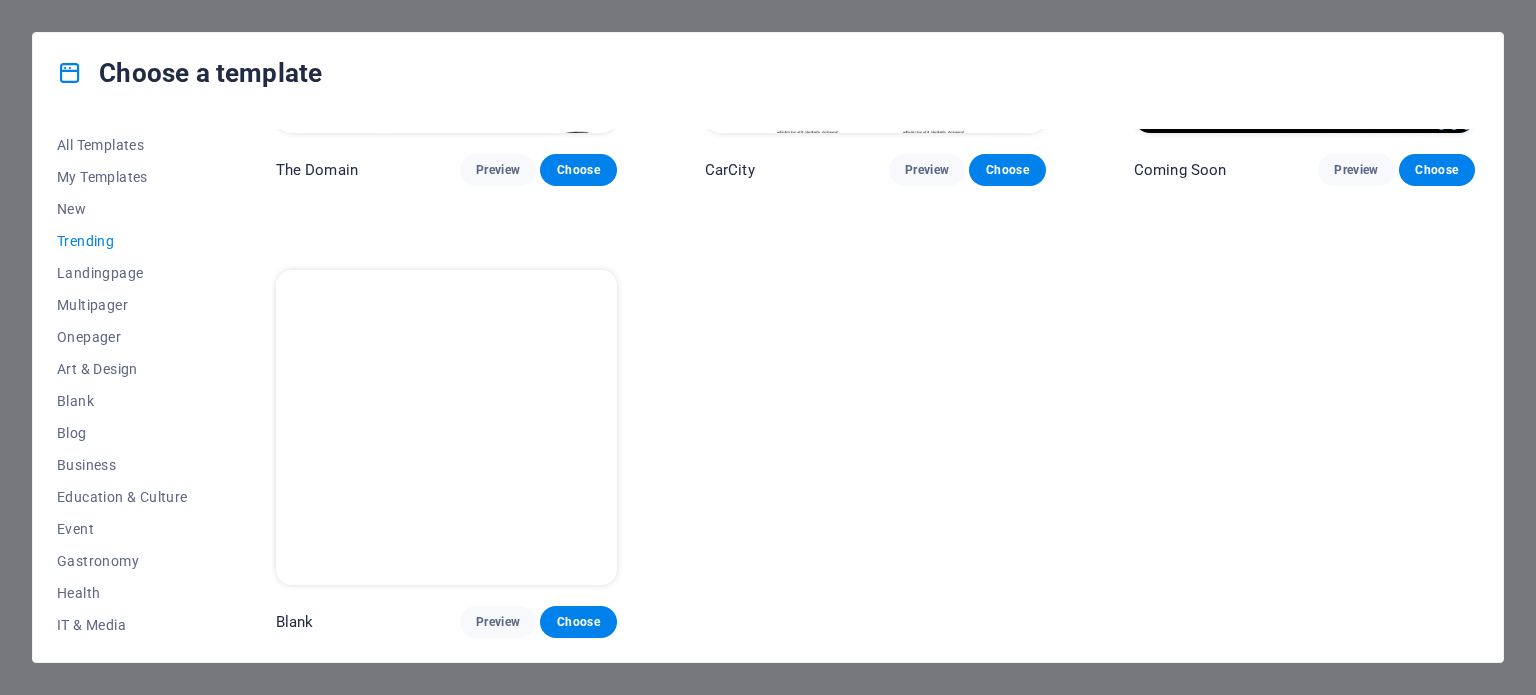 scroll, scrollTop: 320, scrollLeft: 0, axis: vertical 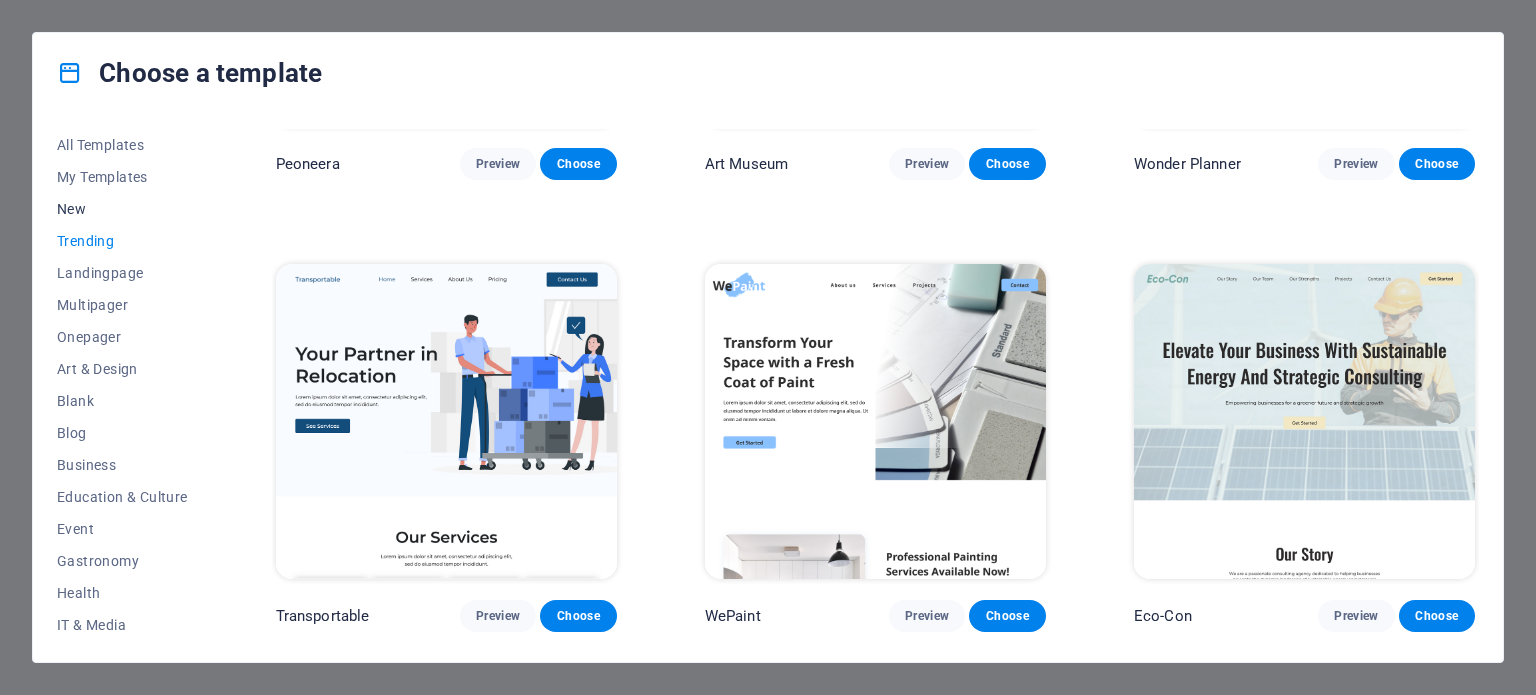 click on "New" at bounding box center (122, 209) 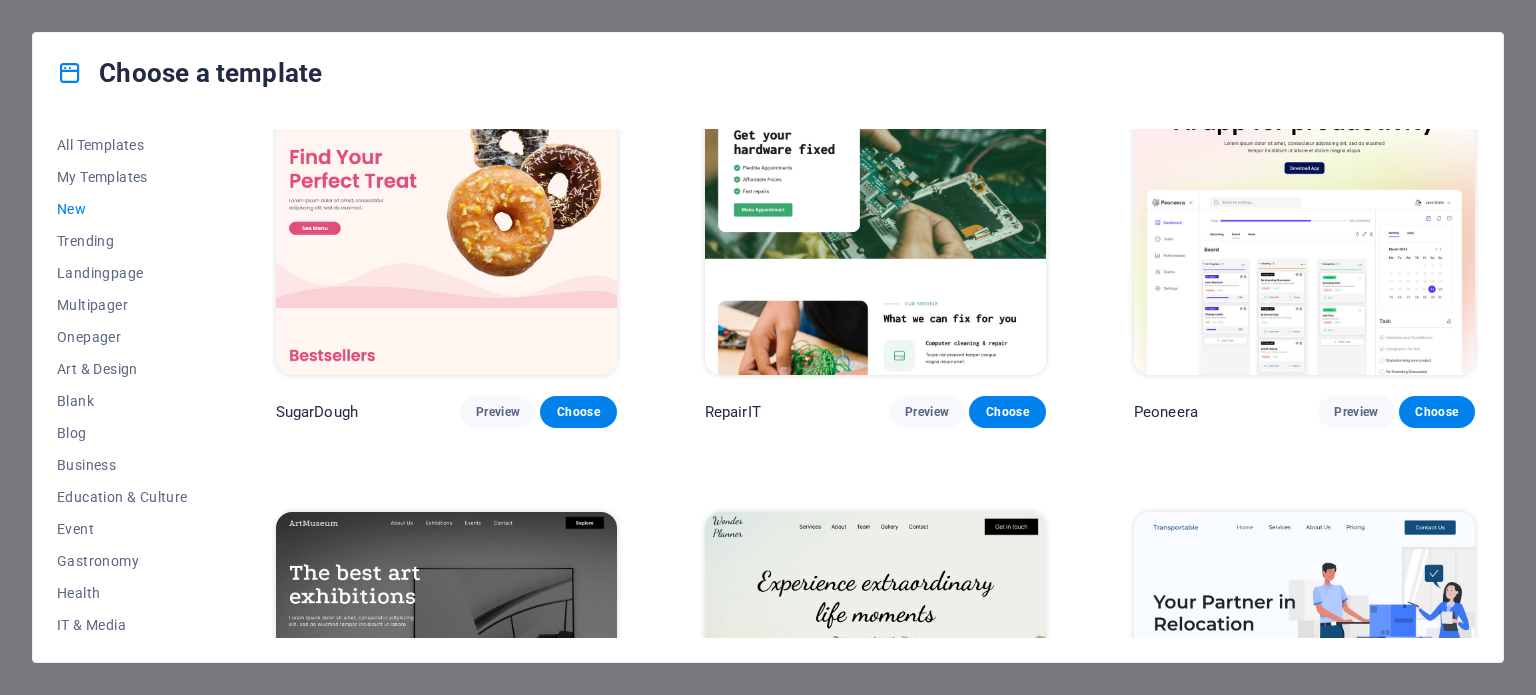 scroll, scrollTop: 0, scrollLeft: 0, axis: both 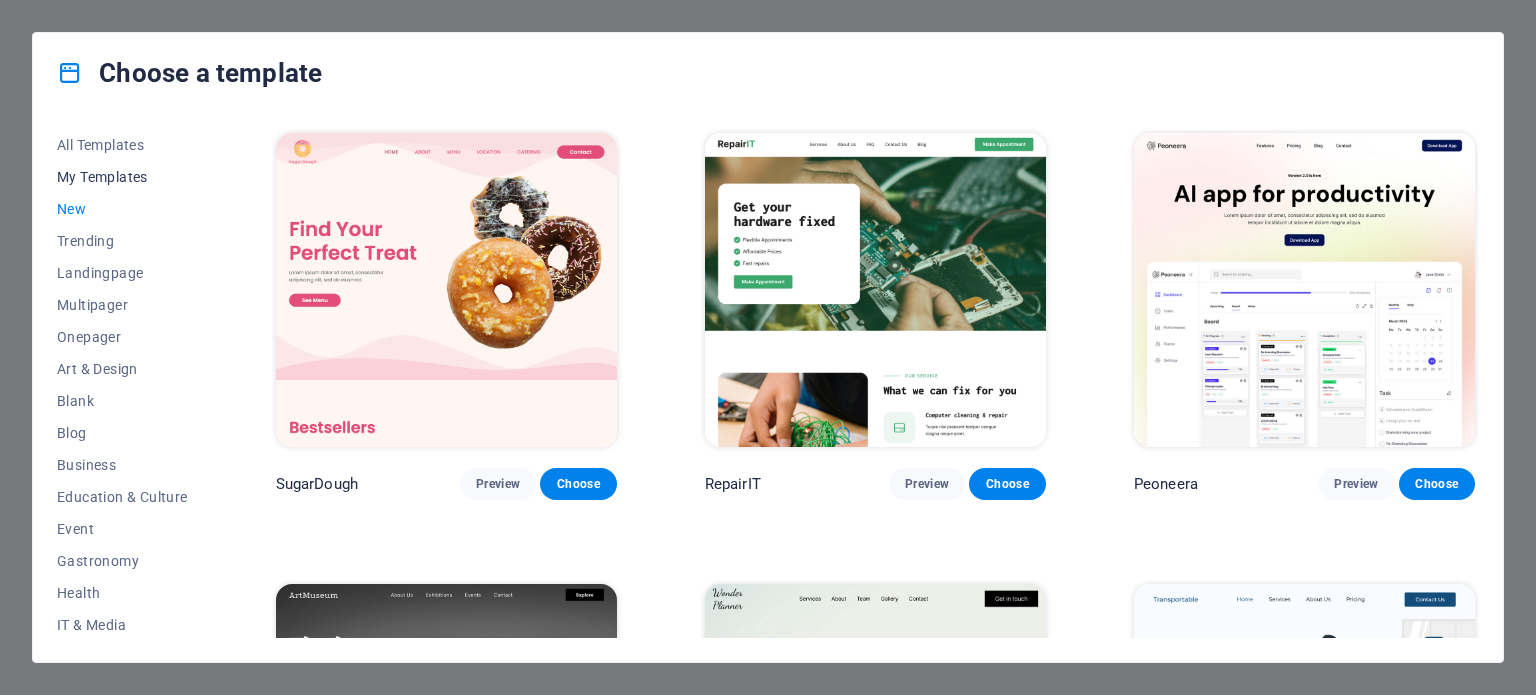 click on "My Templates" at bounding box center (122, 177) 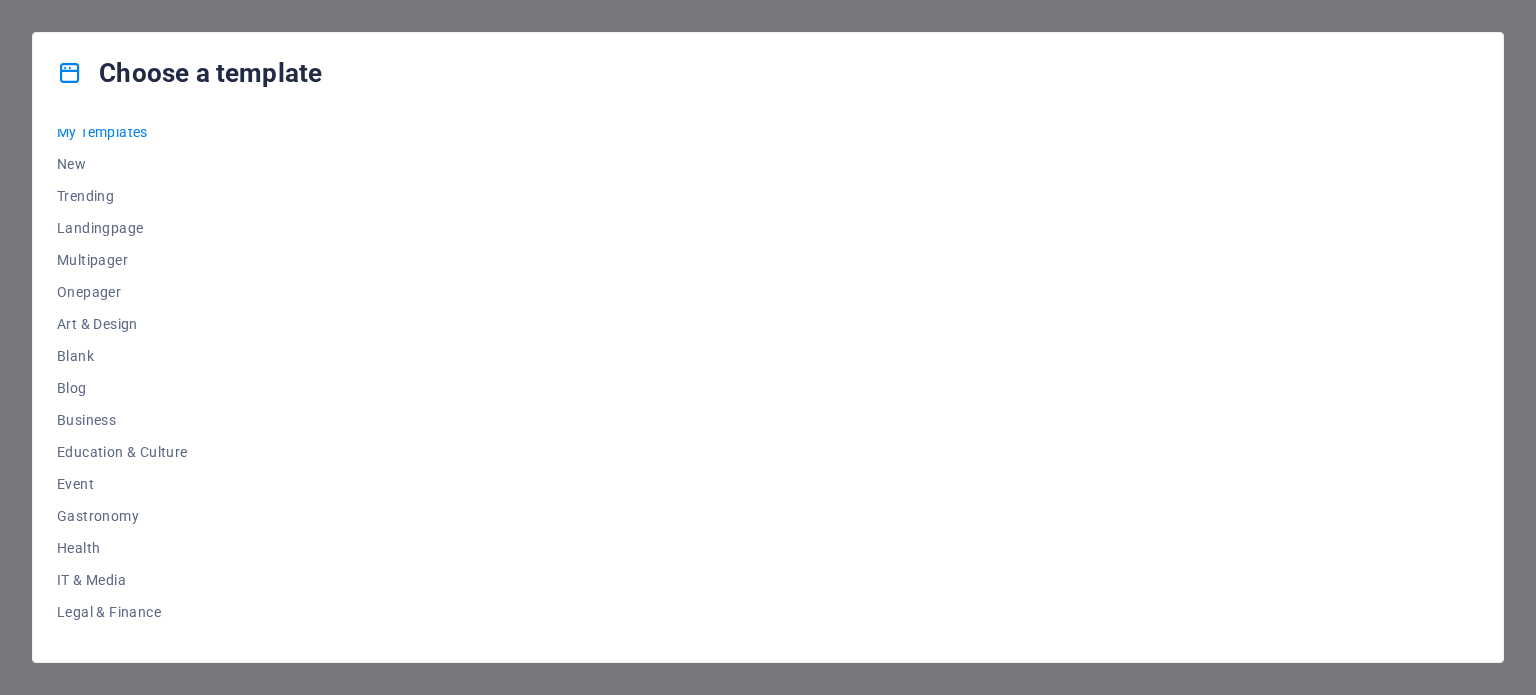 scroll, scrollTop: 0, scrollLeft: 0, axis: both 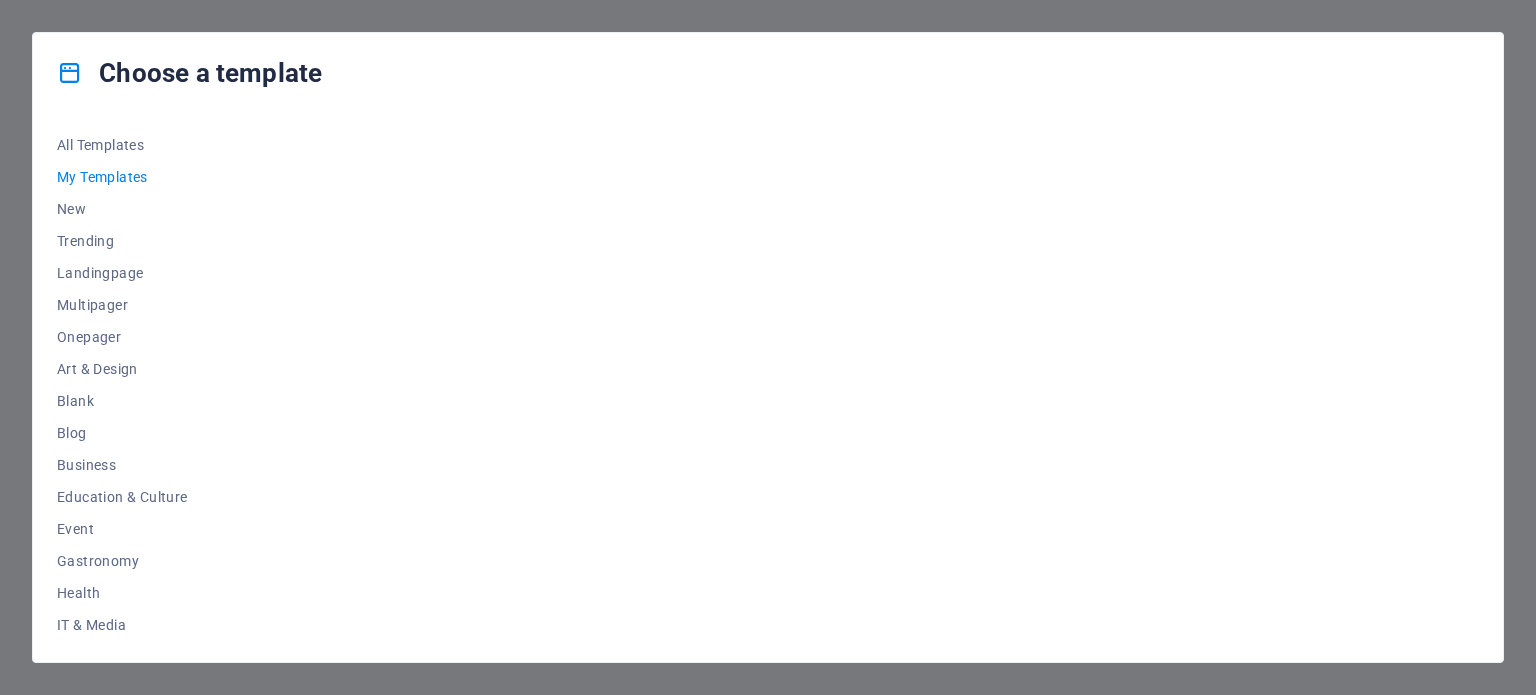 click on "Choose a template All Templates My Templates New Trending Landingpage Multipager Onepager Art & Design Blank Blog Business Education & Culture Event Gastronomy Health IT & Media Legal & Finance Non-Profit Performance Portfolio Services Sports & Beauty Trades Travel Wireframe" at bounding box center [768, 347] 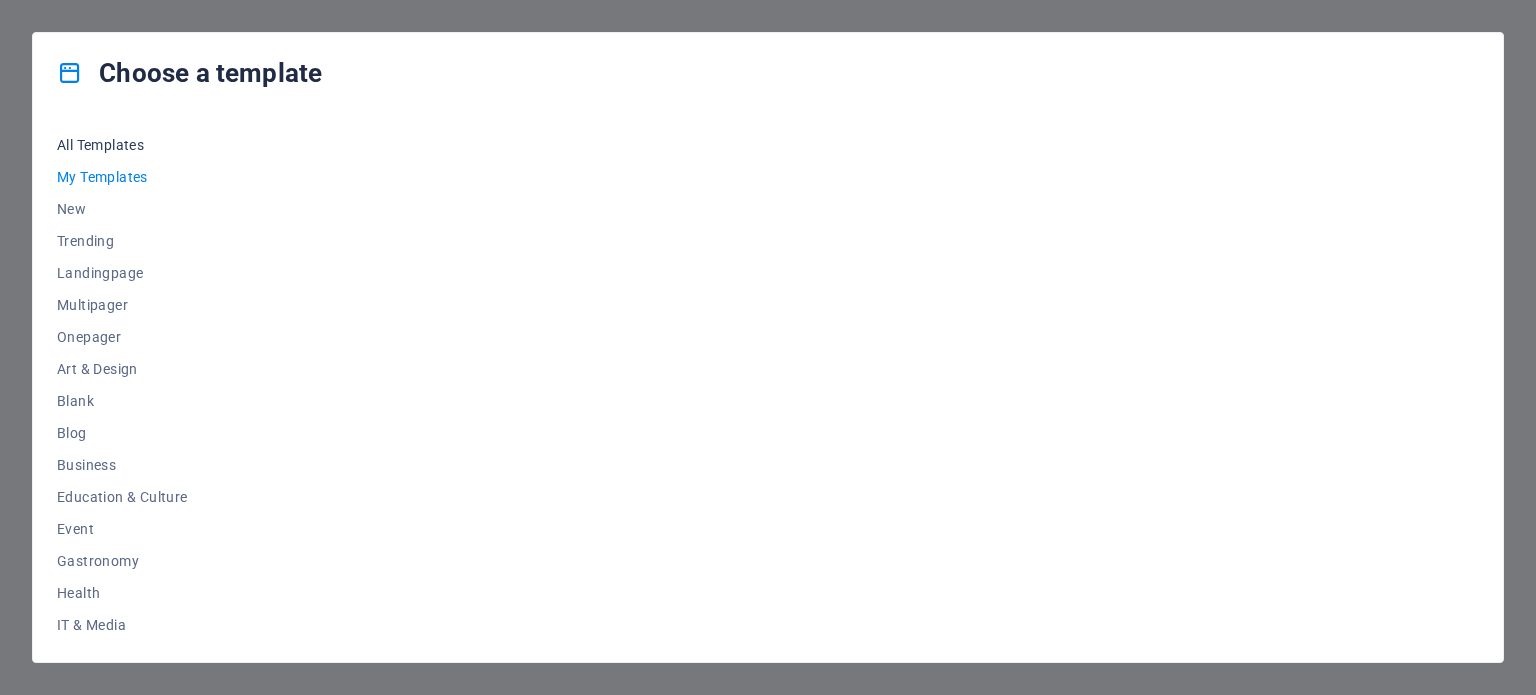 click on "All Templates" at bounding box center [122, 145] 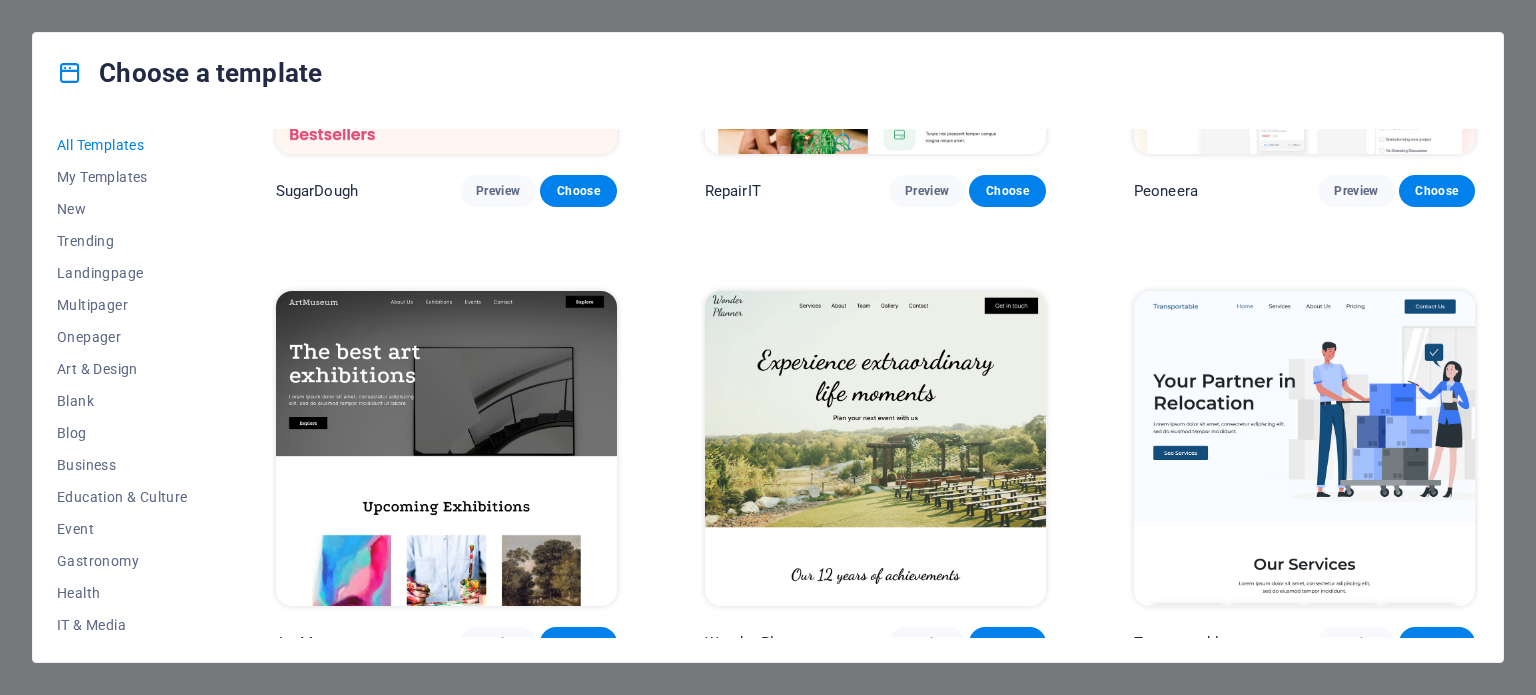 scroll, scrollTop: 300, scrollLeft: 0, axis: vertical 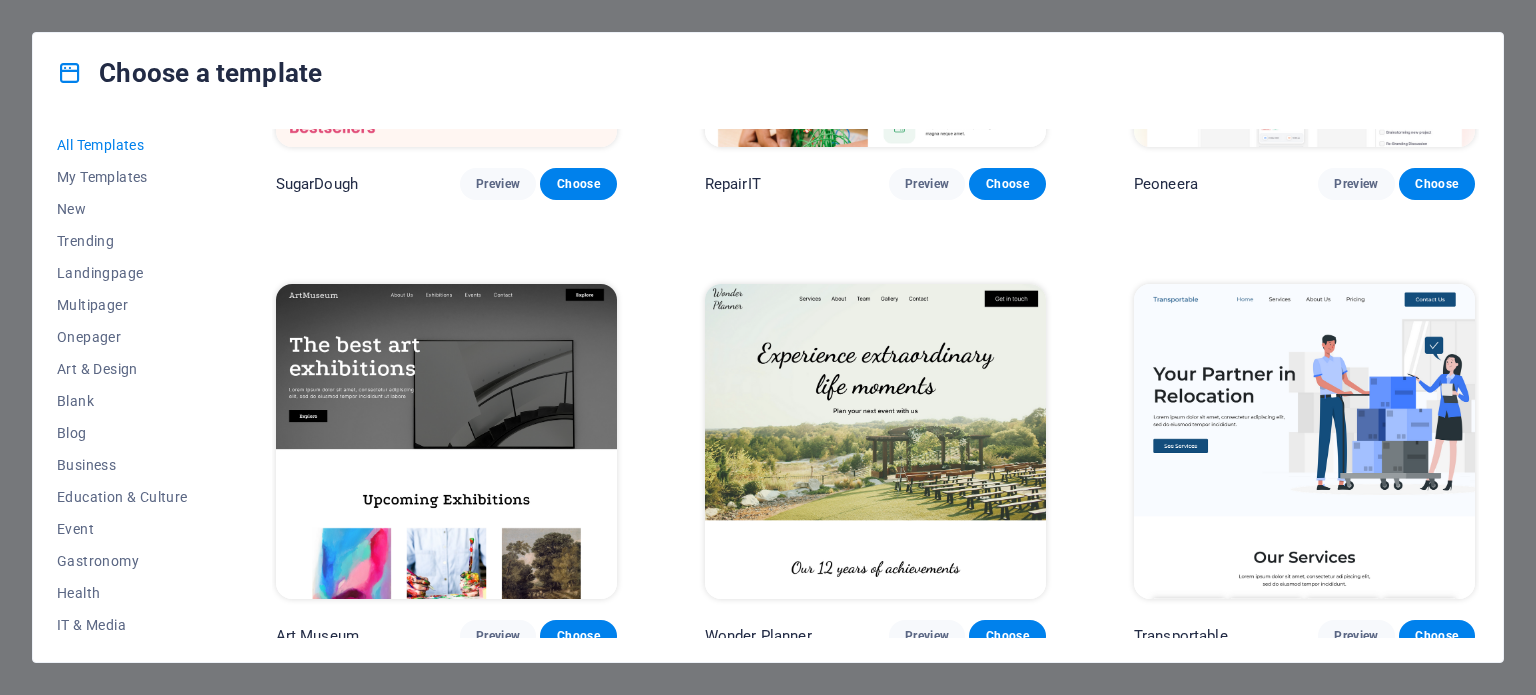 click on "Preview" at bounding box center [498, 1087] 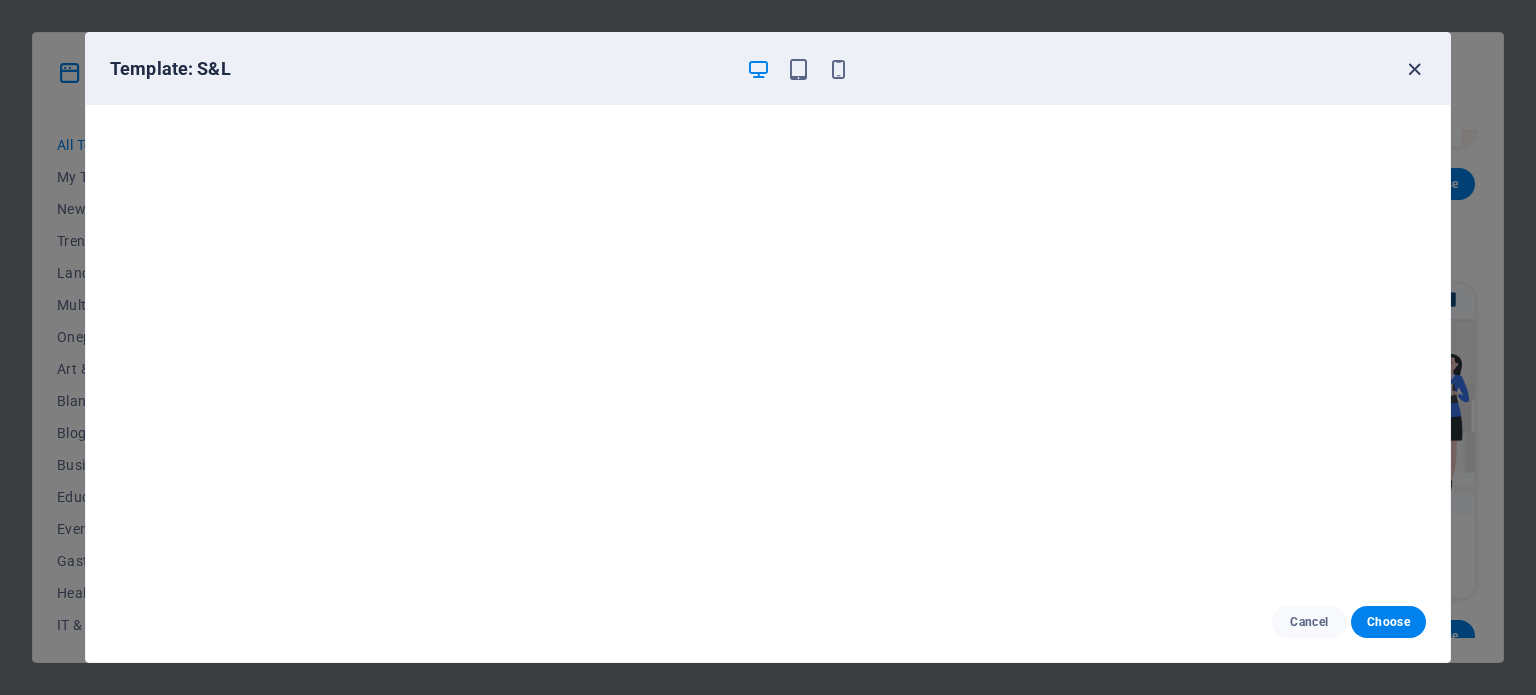 click at bounding box center [1414, 69] 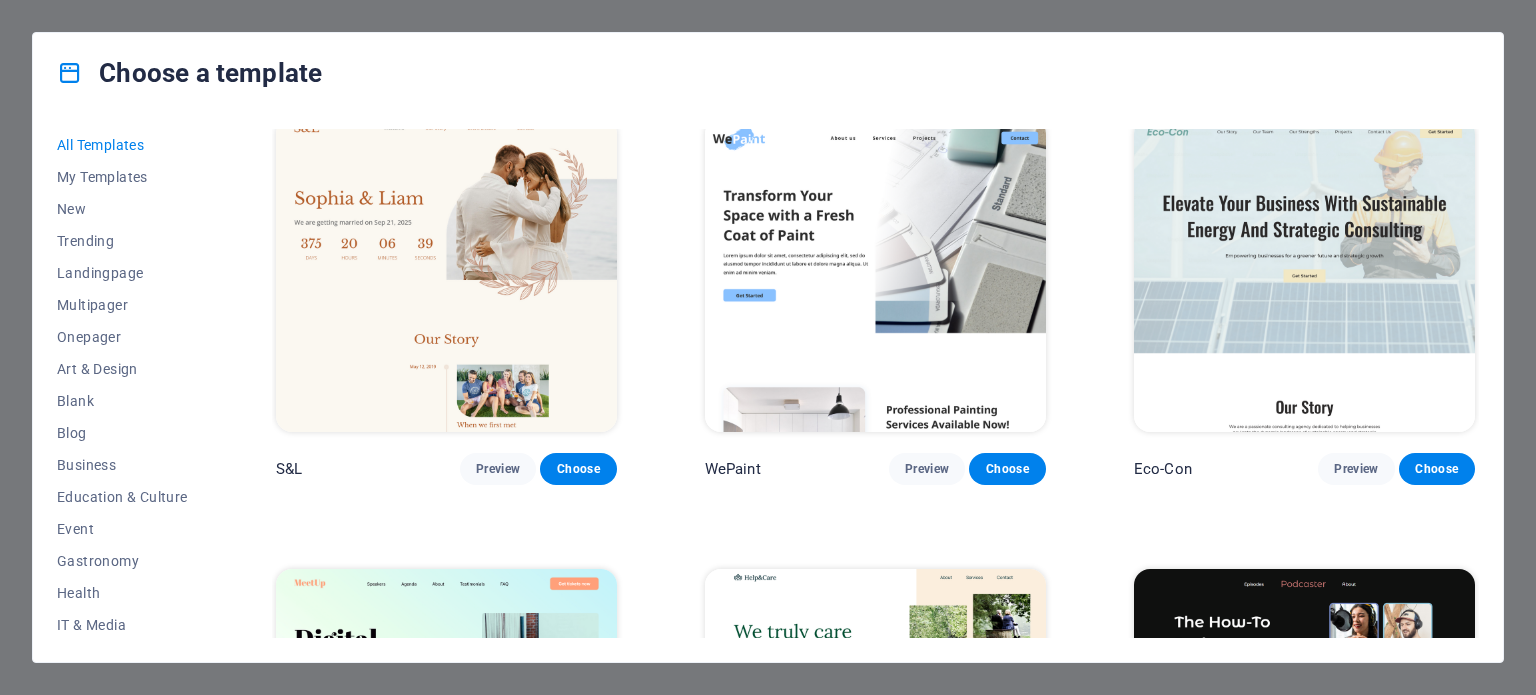 scroll, scrollTop: 900, scrollLeft: 0, axis: vertical 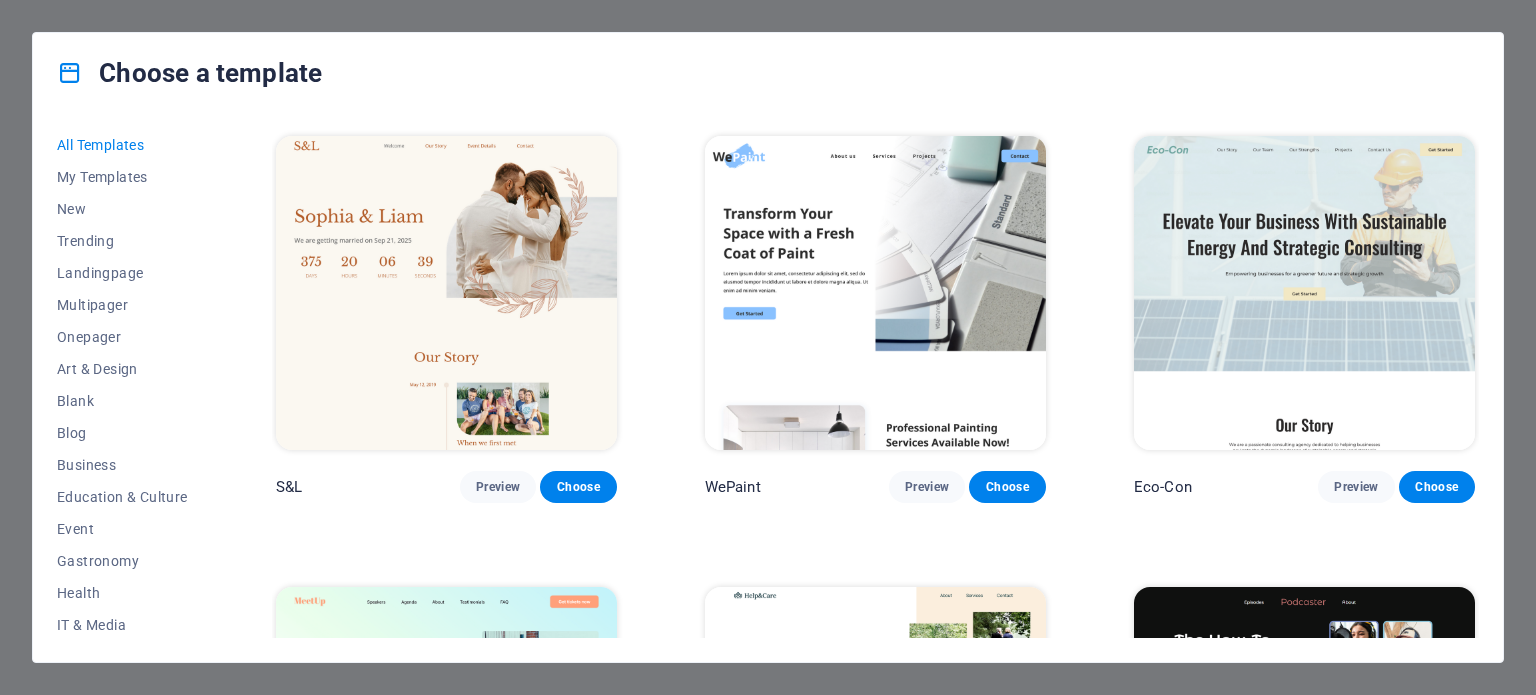 click on "Preview" at bounding box center [1356, 2292] 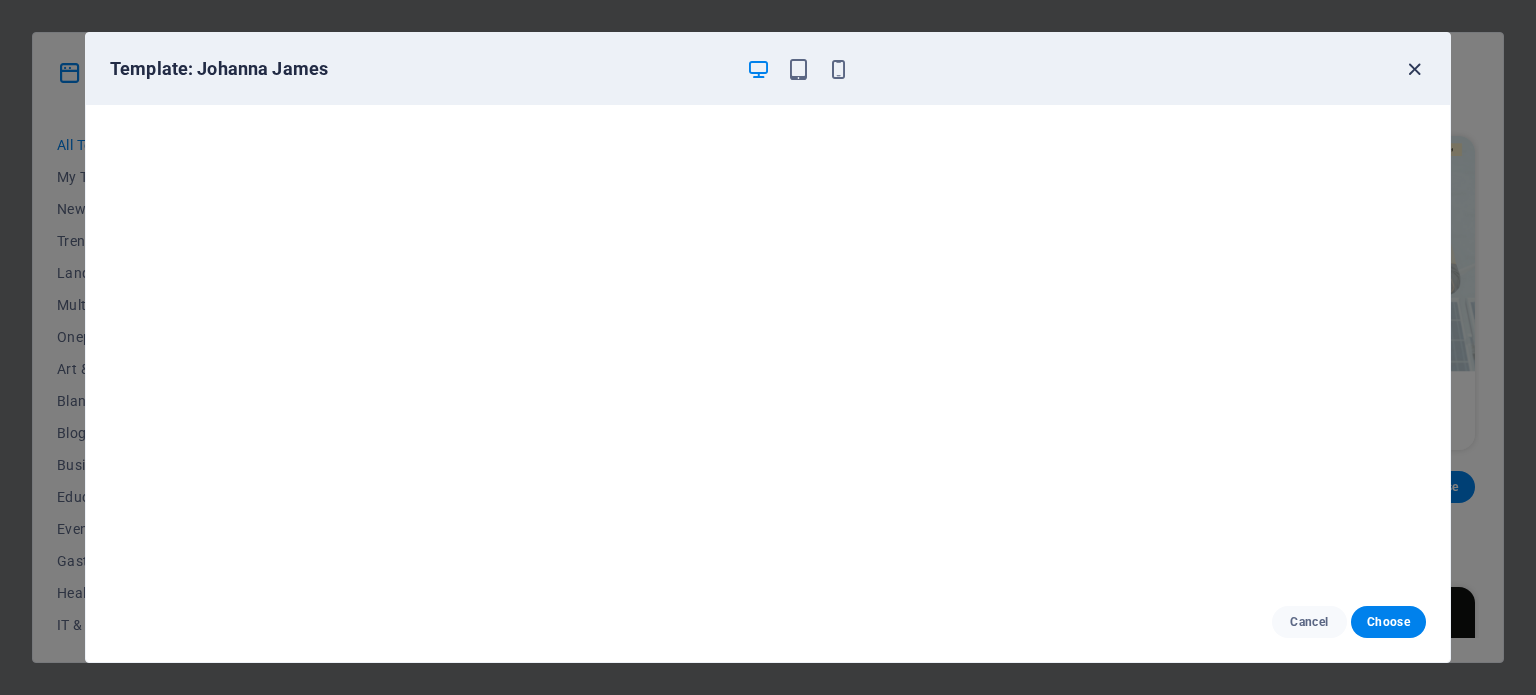 click at bounding box center [1414, 69] 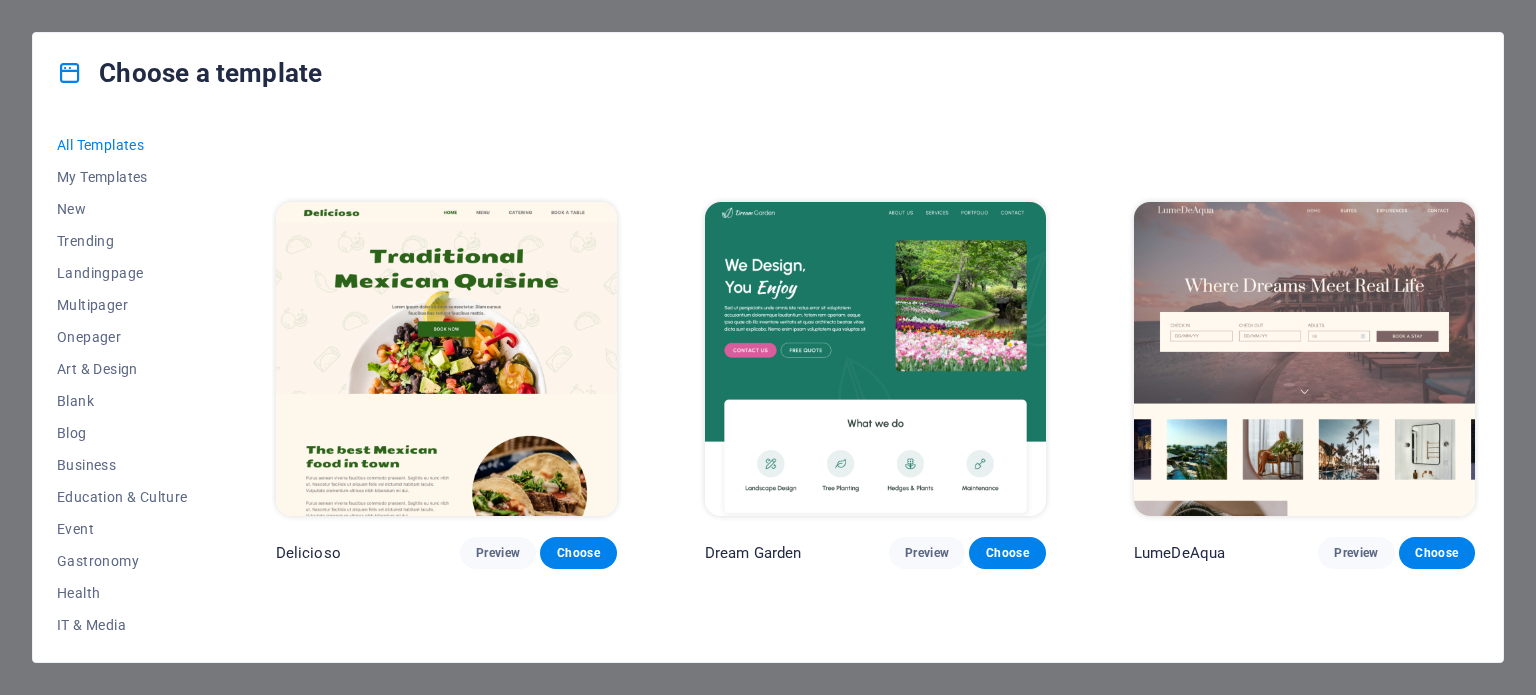scroll, scrollTop: 3100, scrollLeft: 0, axis: vertical 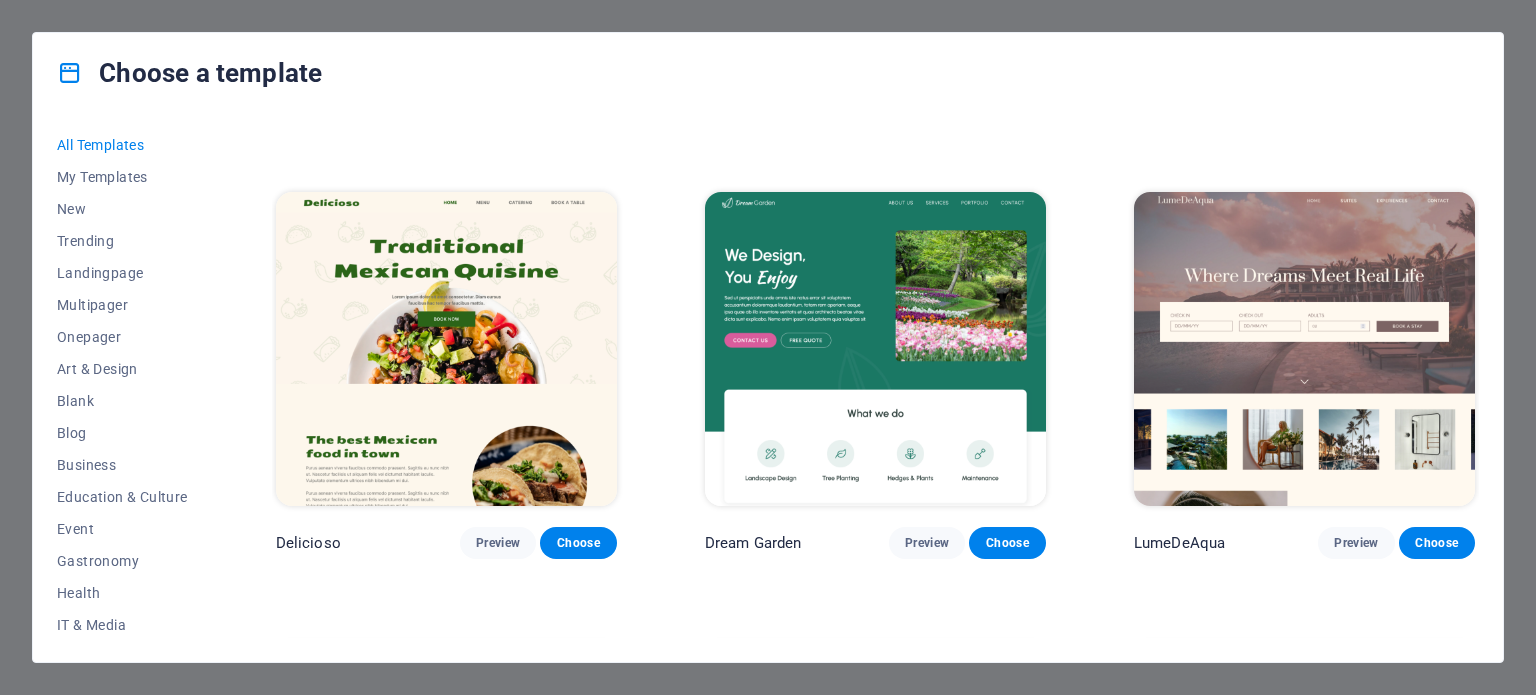 click on "Preview" at bounding box center [498, 7313] 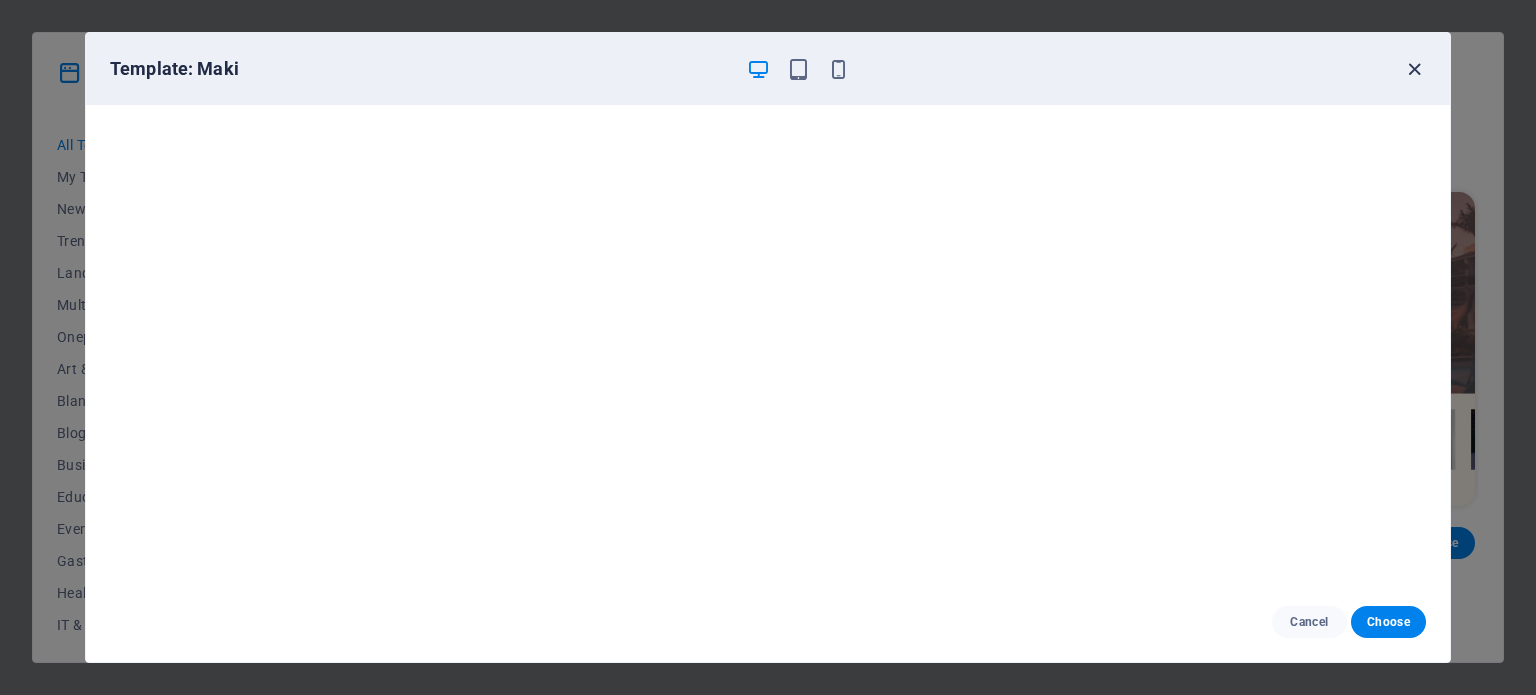 click at bounding box center [1414, 69] 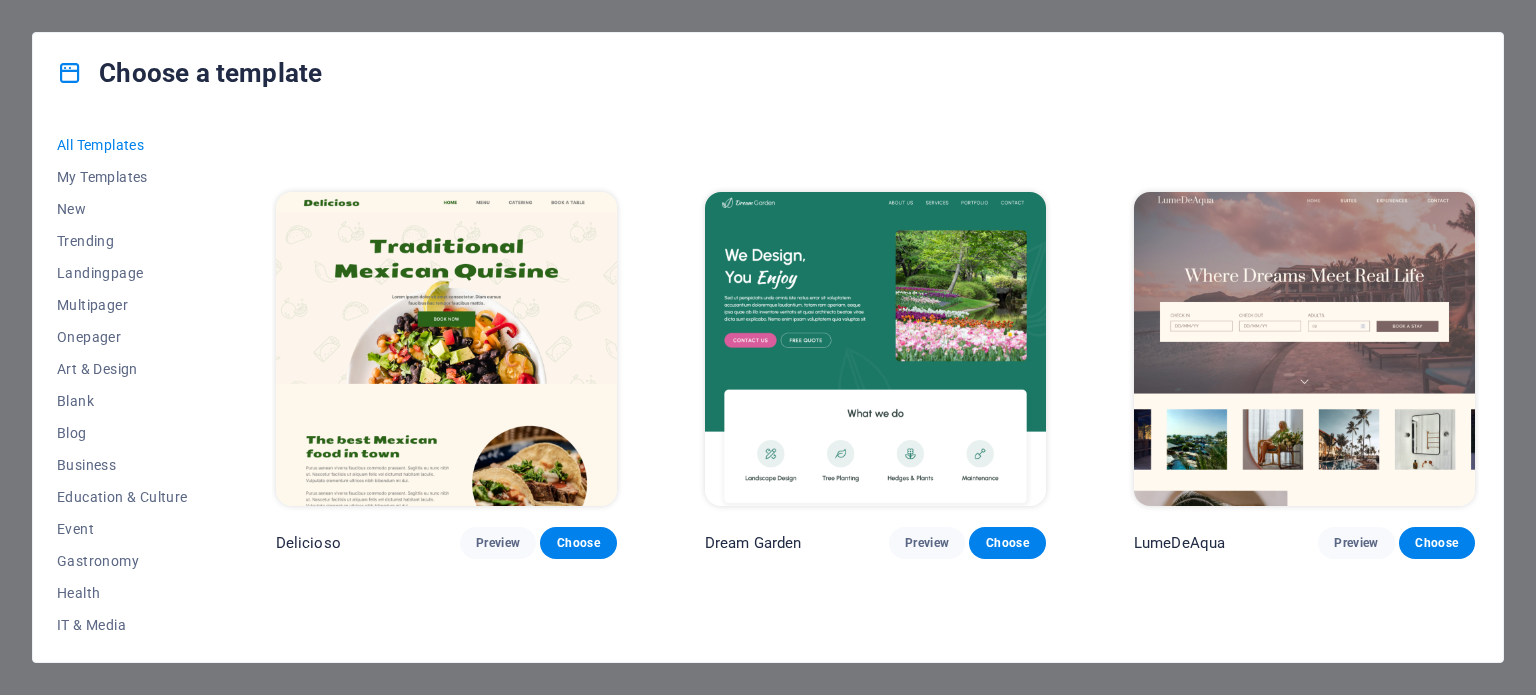 click on "Preview" at bounding box center (1356, 7313) 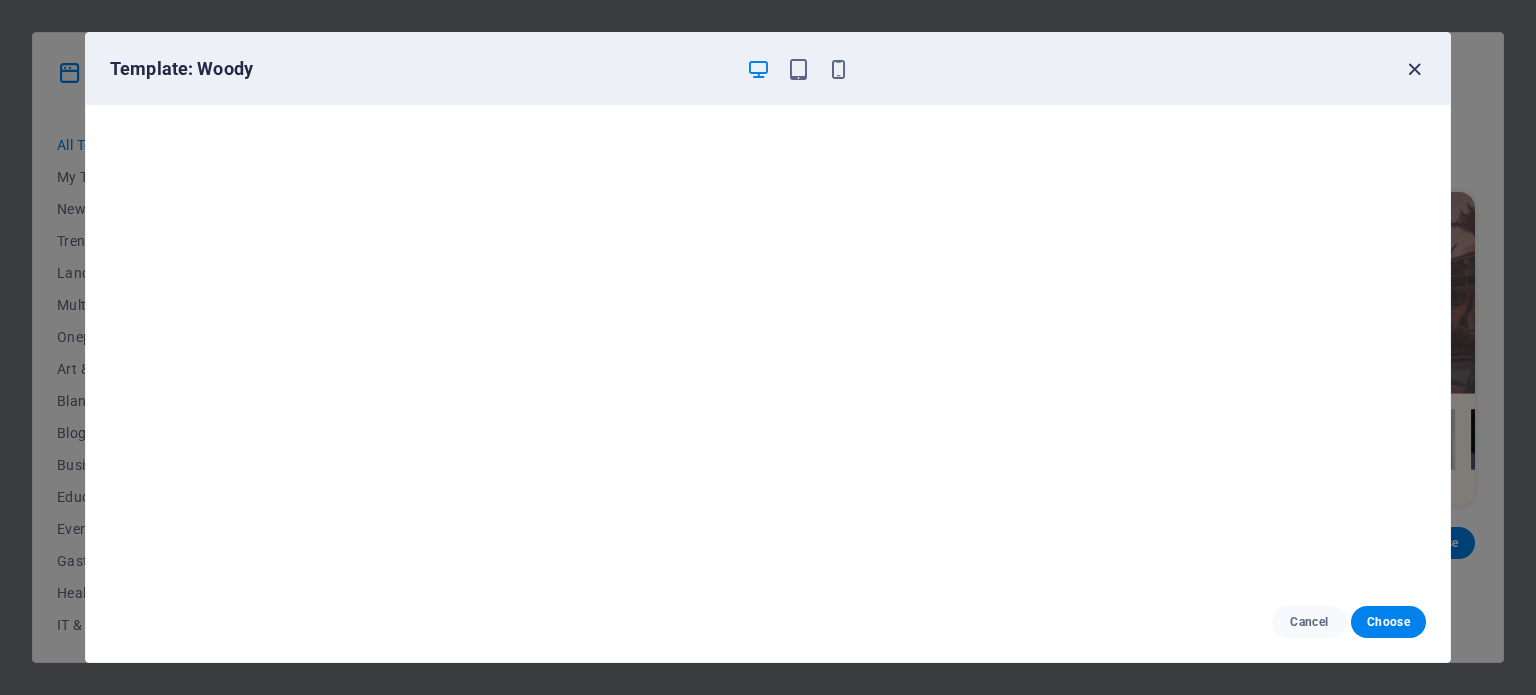 click at bounding box center [1414, 69] 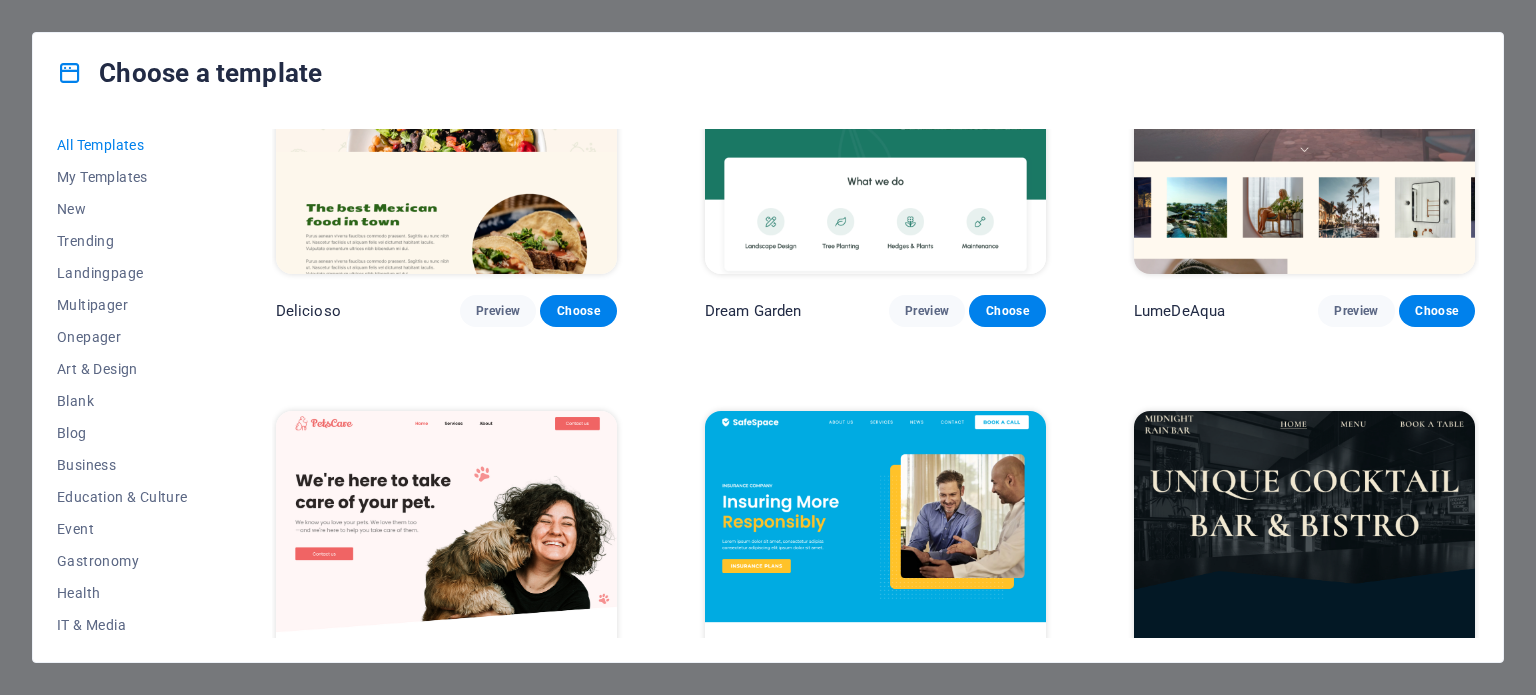 scroll, scrollTop: 3400, scrollLeft: 0, axis: vertical 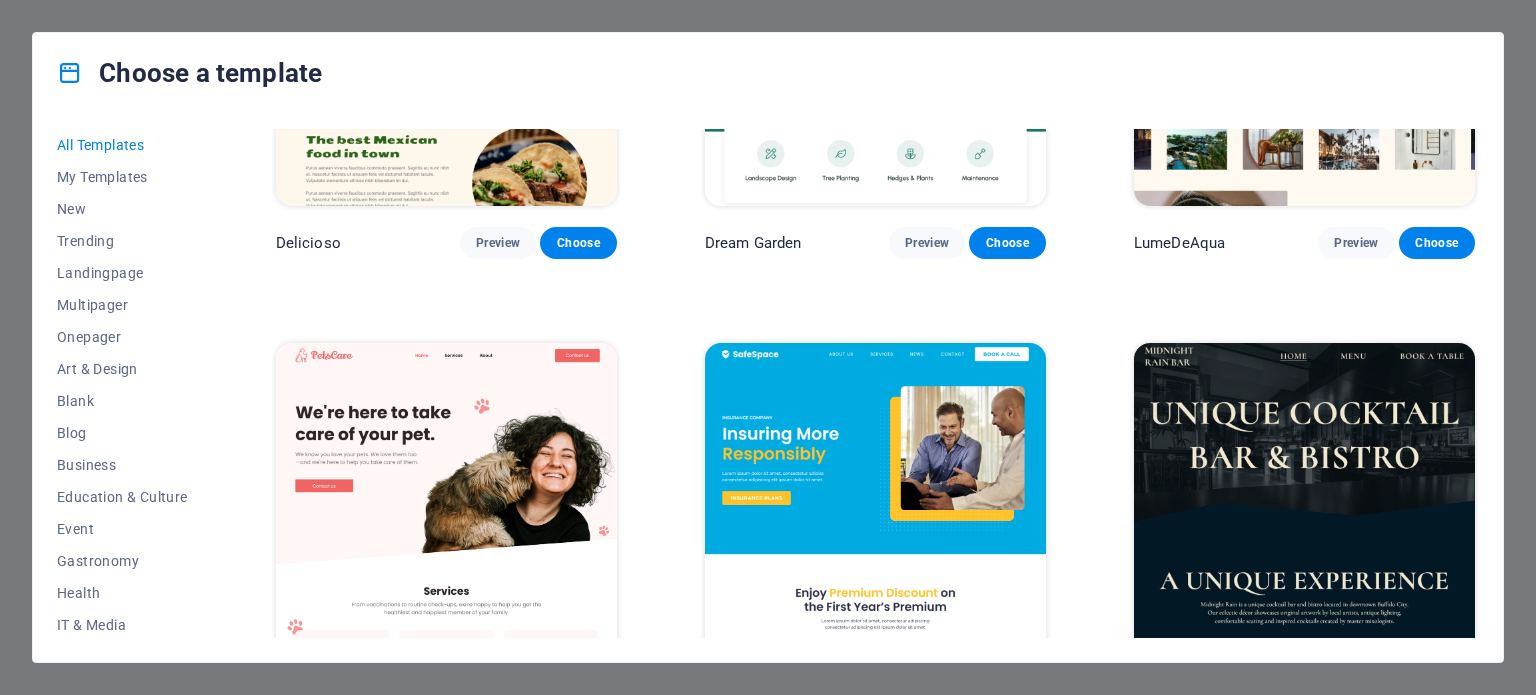 click on "Preview" at bounding box center (498, 7915) 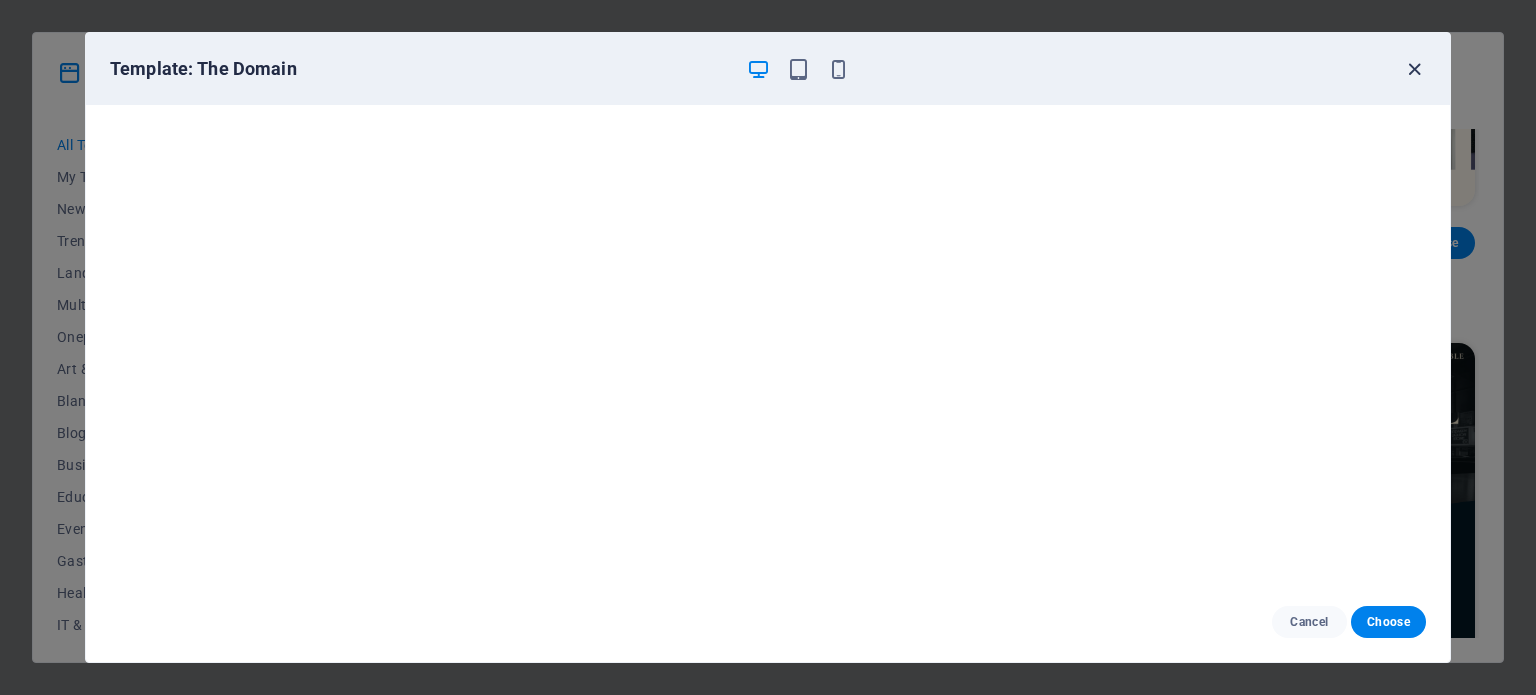click at bounding box center [1414, 69] 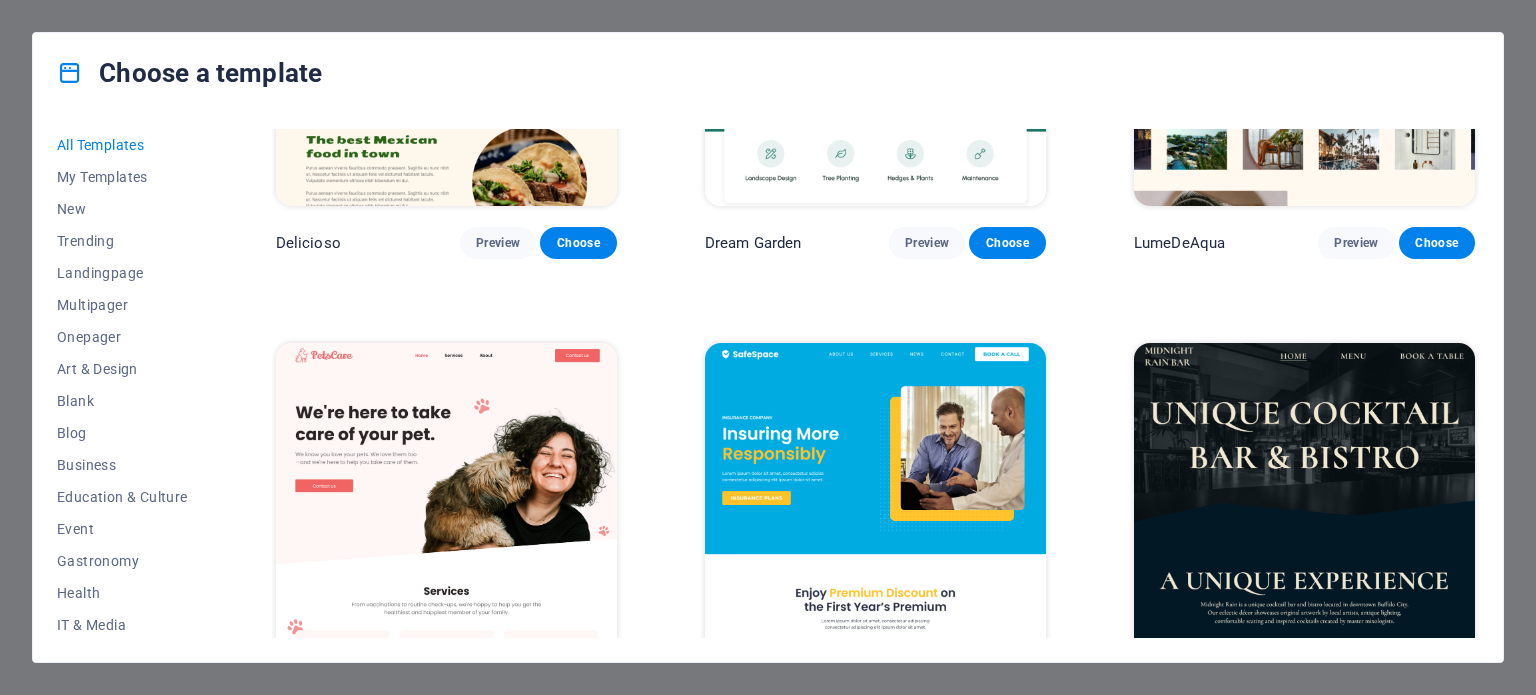 click on "Preview" at bounding box center (927, 7915) 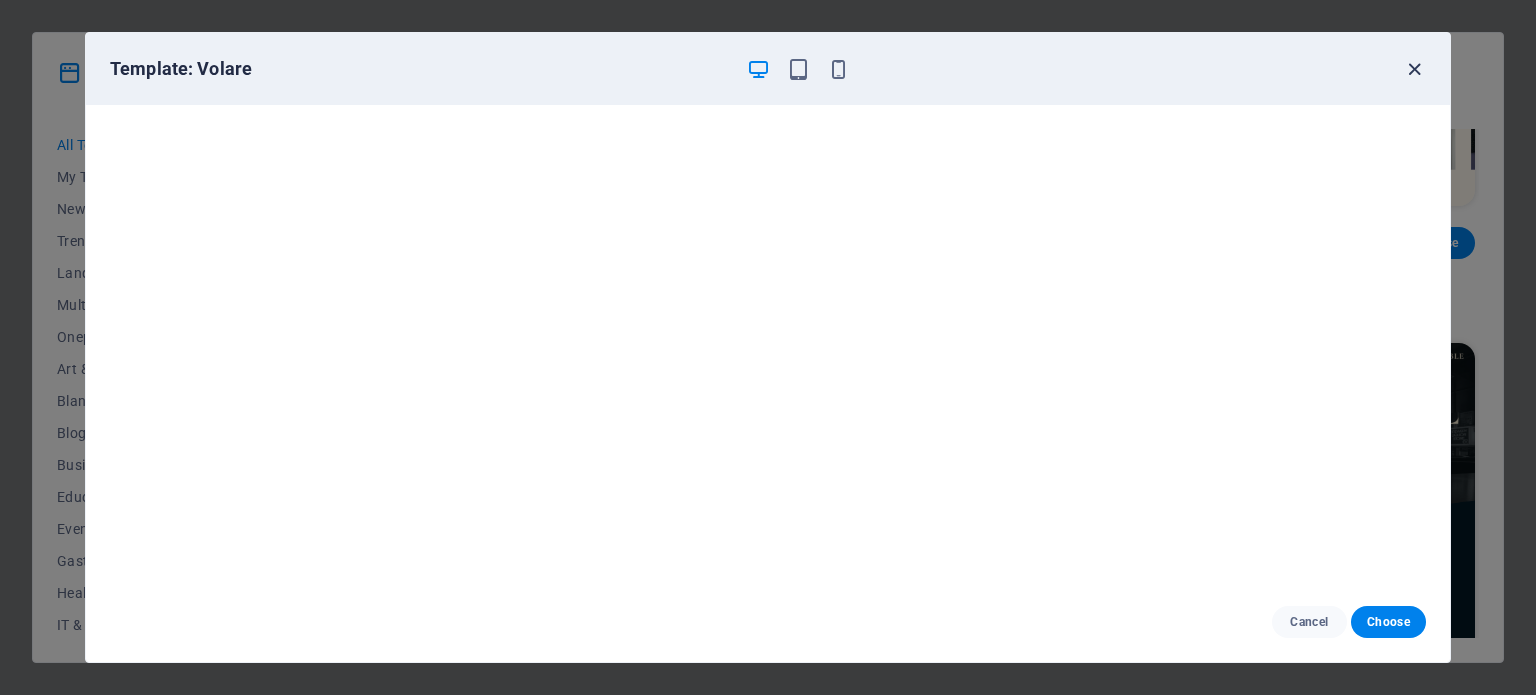 click at bounding box center (1414, 69) 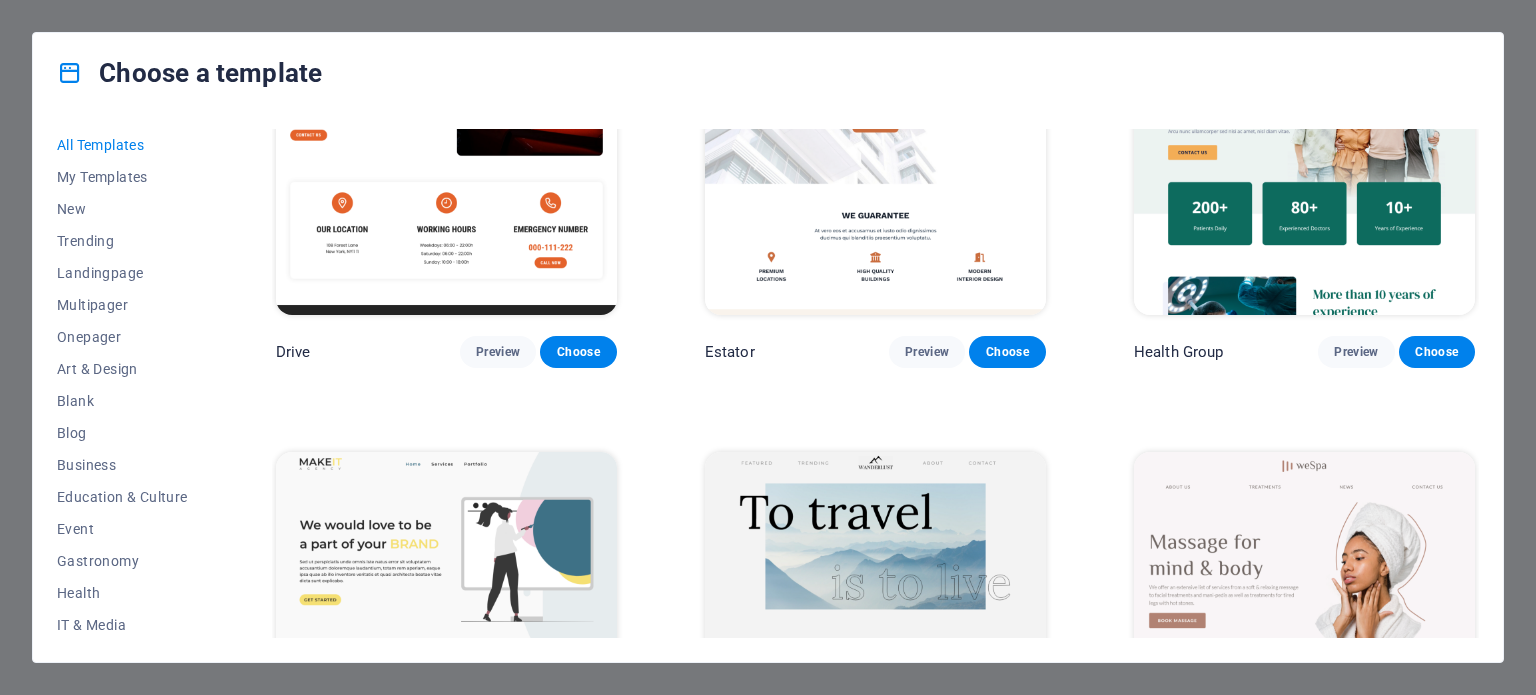 scroll, scrollTop: 4200, scrollLeft: 0, axis: vertical 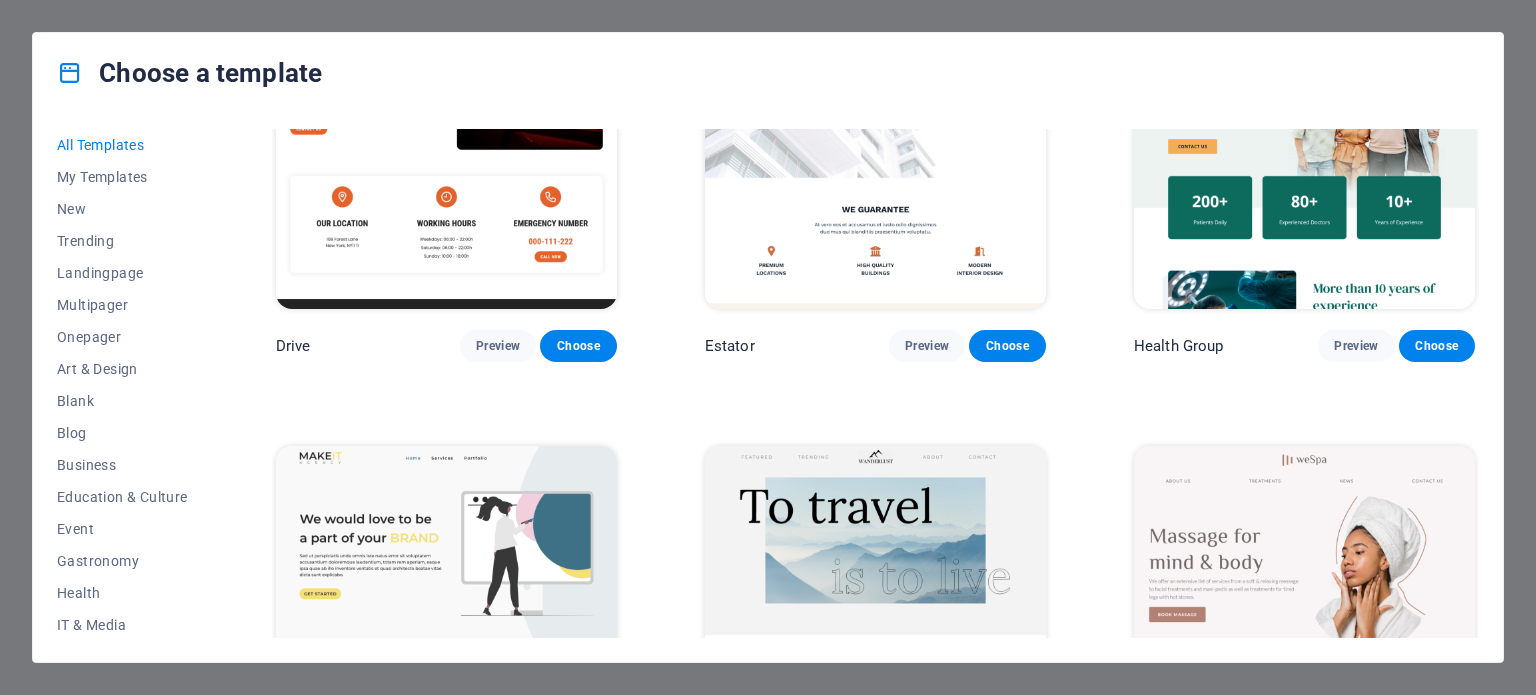 type 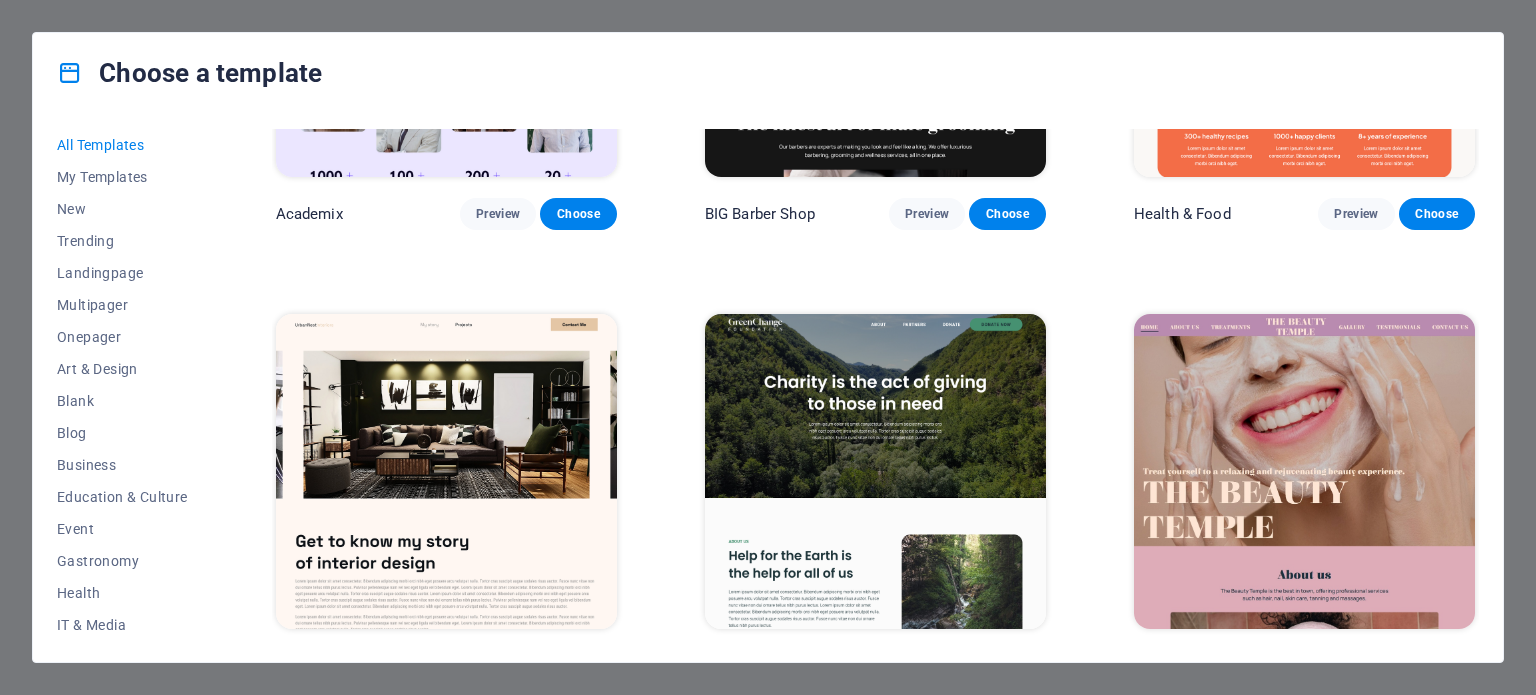 click on "Preview" at bounding box center (498, 5179) 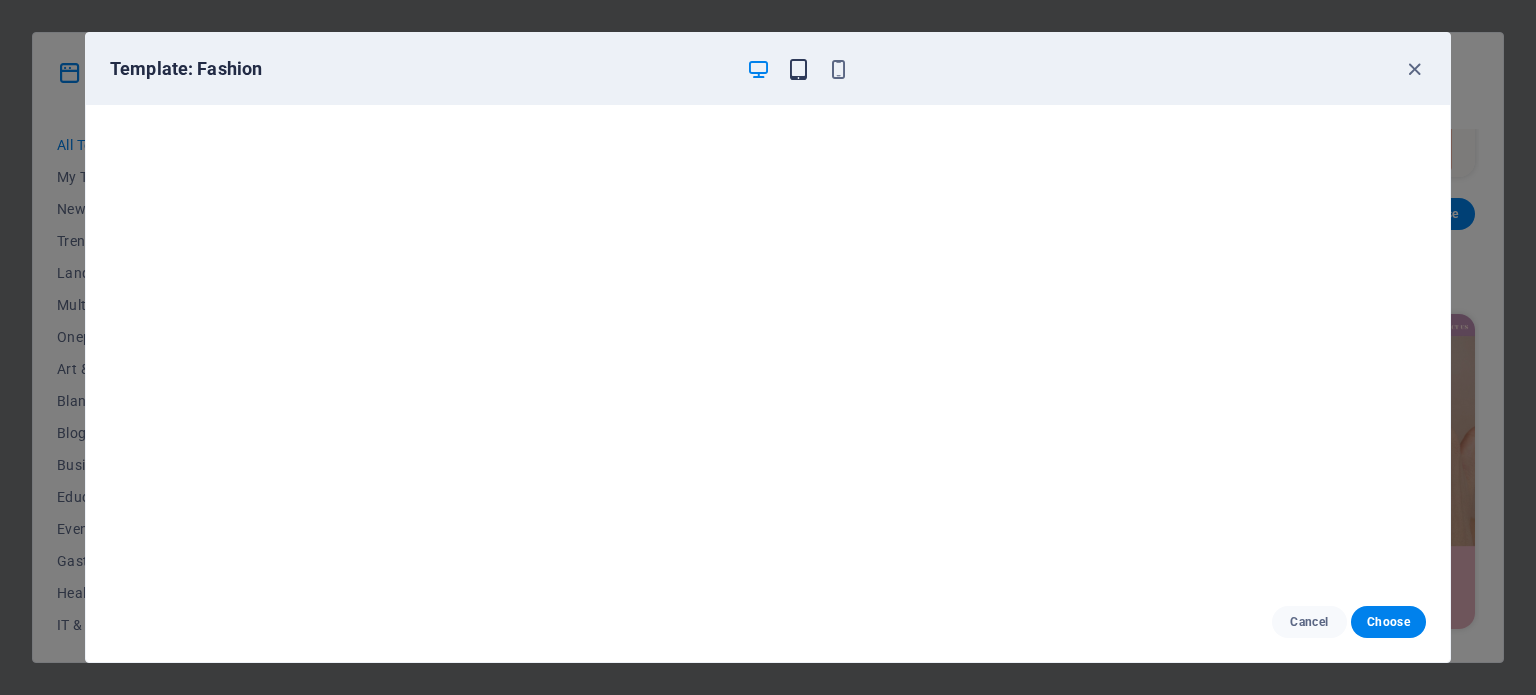 click at bounding box center [798, 69] 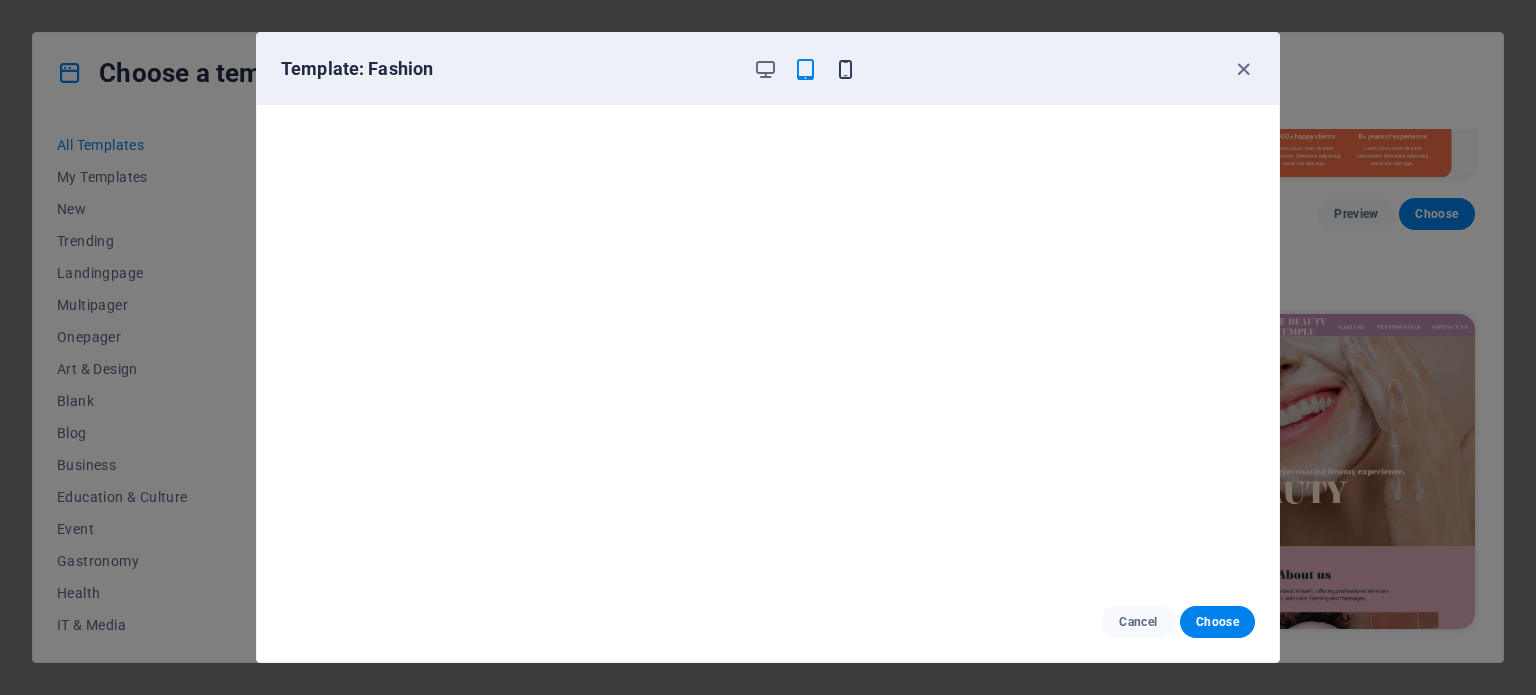click at bounding box center (845, 69) 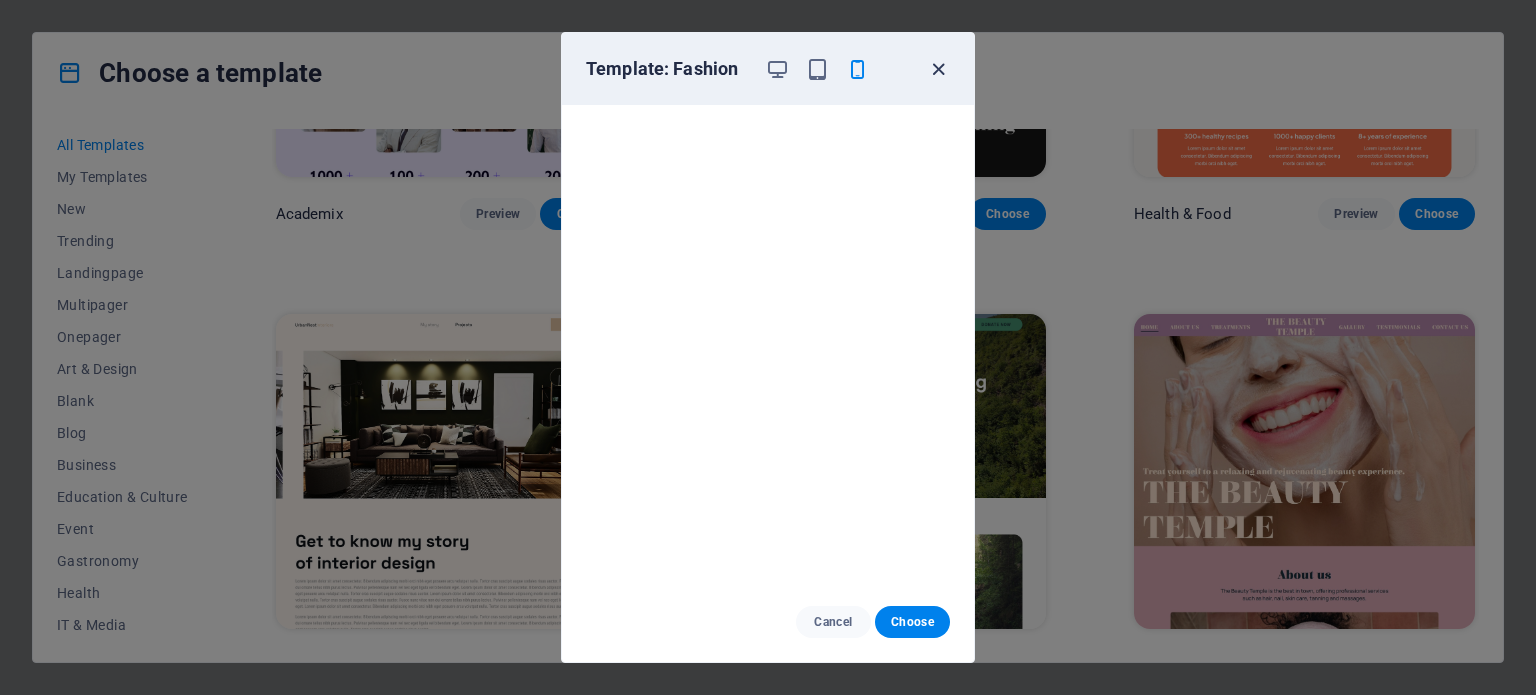 click at bounding box center [938, 69] 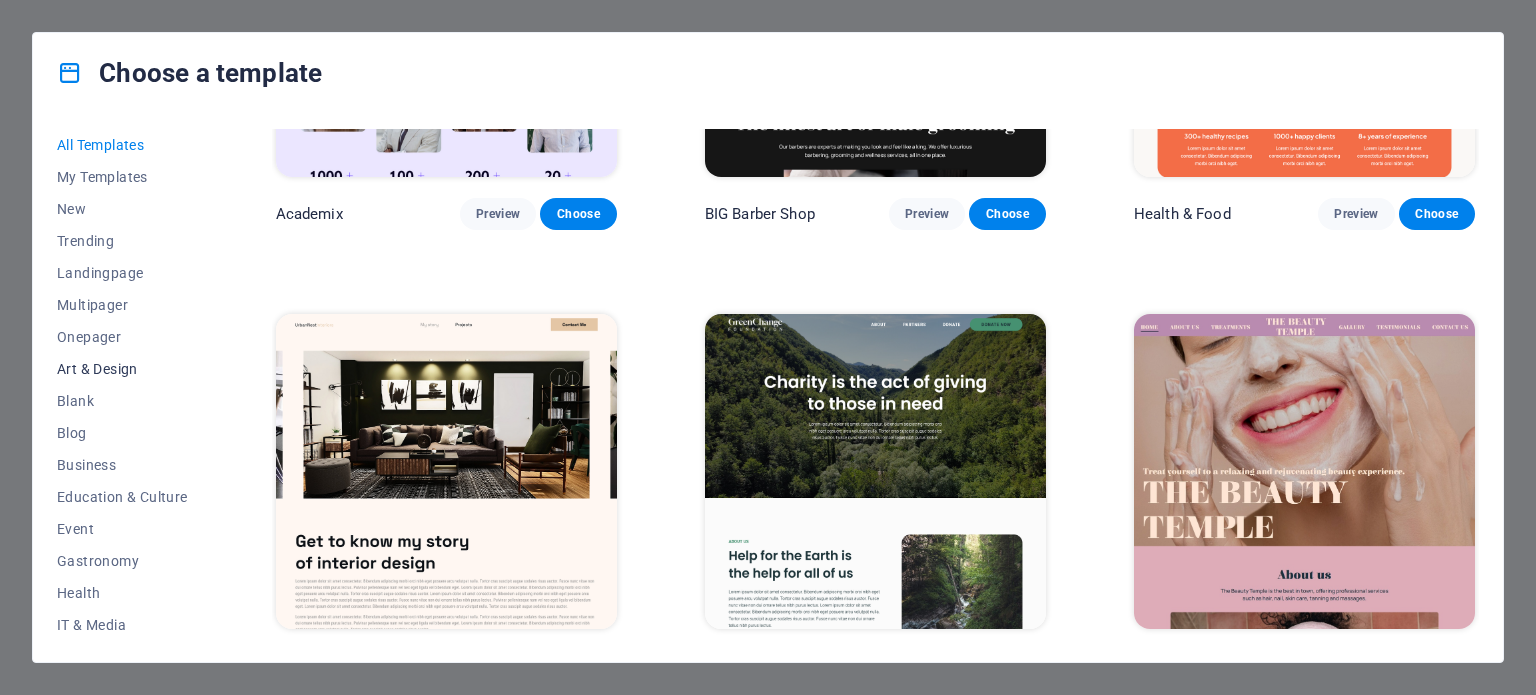 click on "Art & Design" at bounding box center [122, 369] 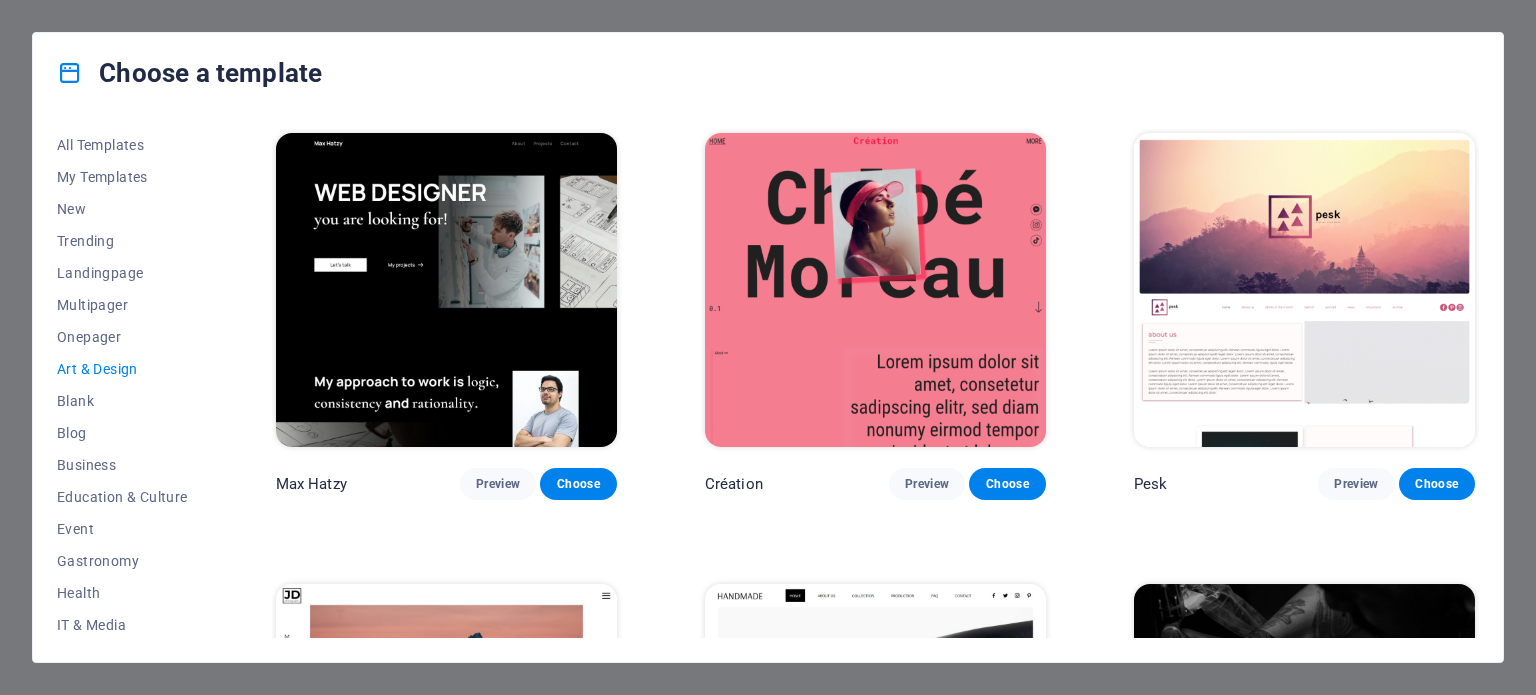 click on "Preview" at bounding box center (498, 936) 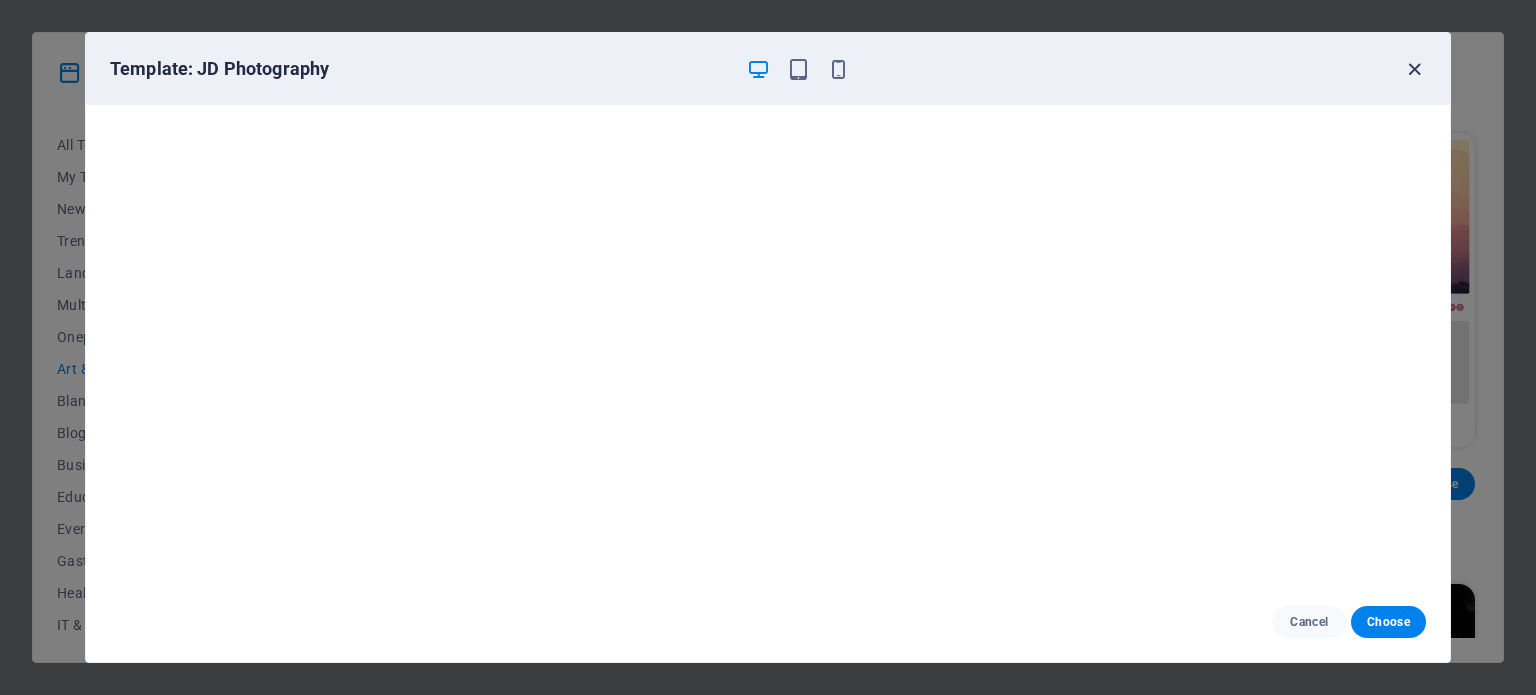 click at bounding box center (1414, 69) 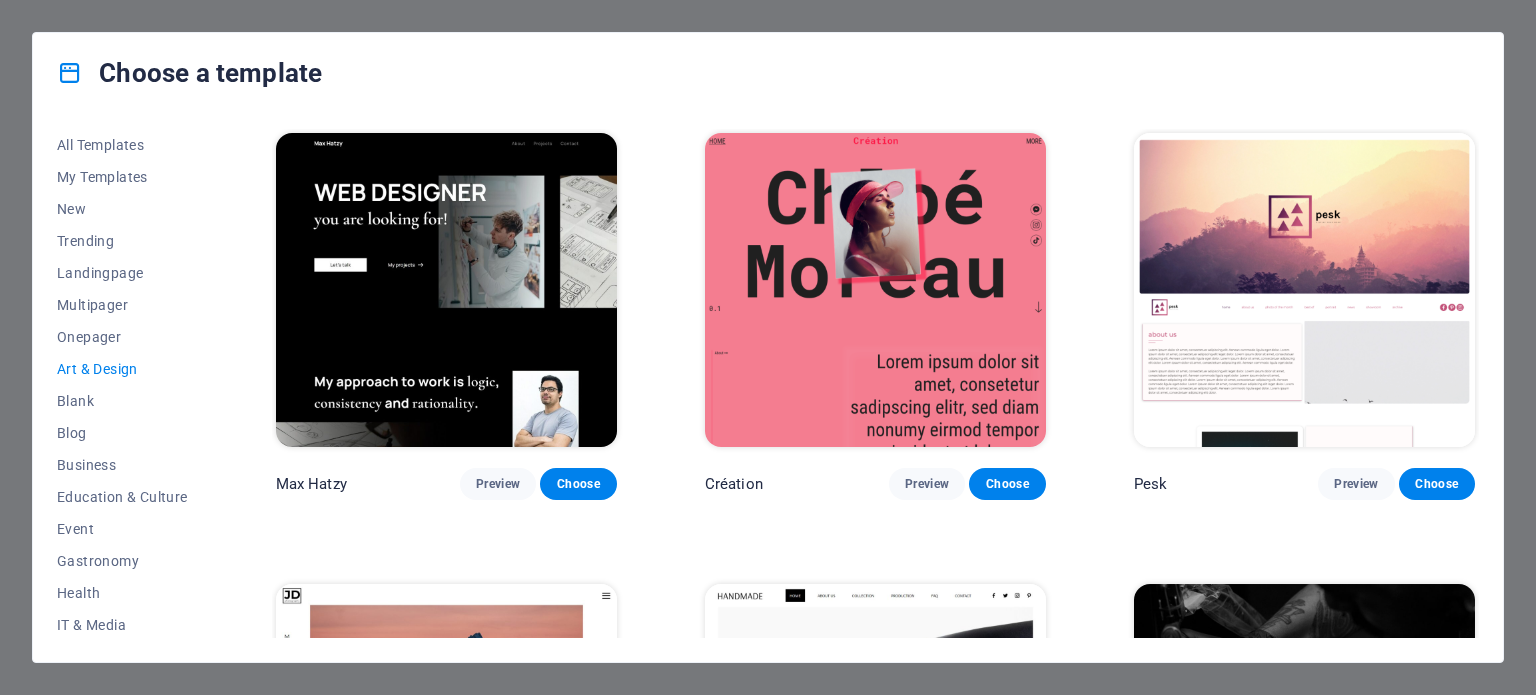 click on "Preview" at bounding box center [927, 936] 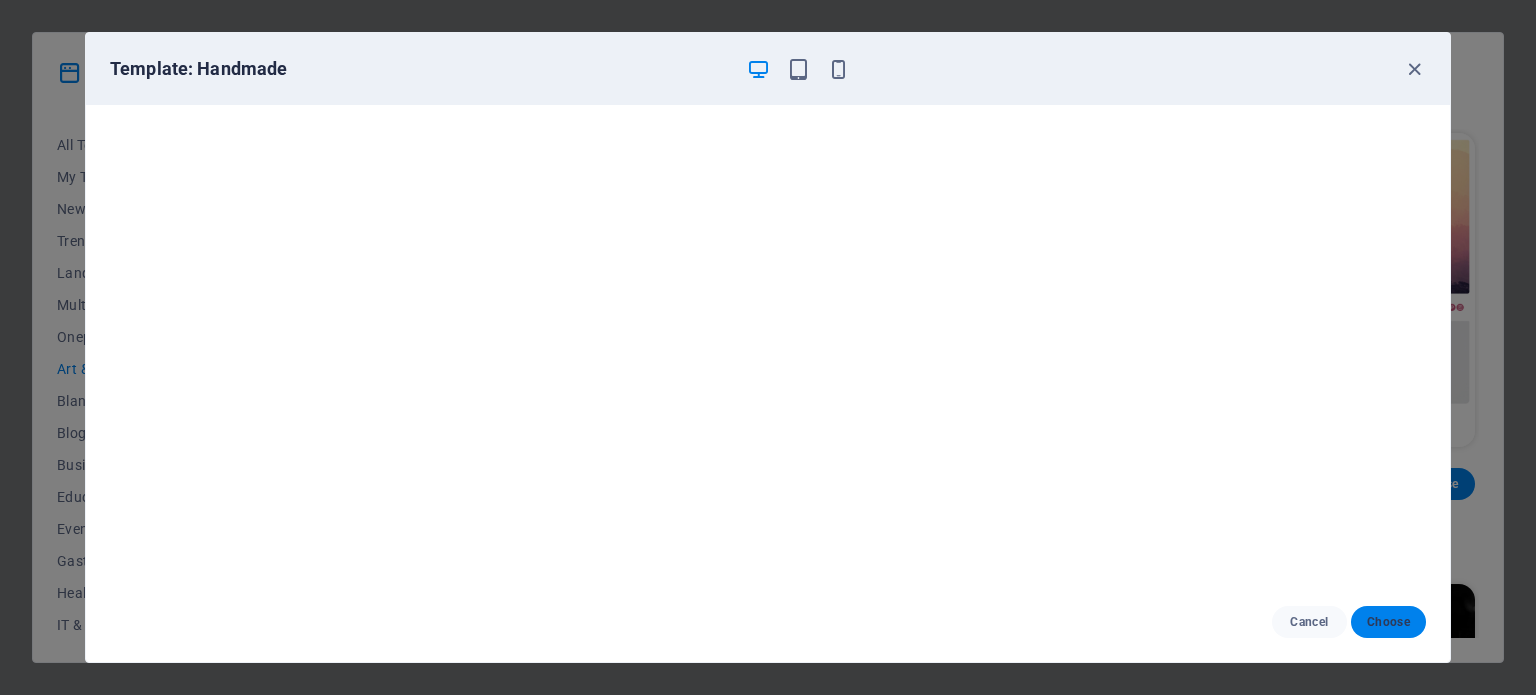 click on "Choose" at bounding box center [1388, 622] 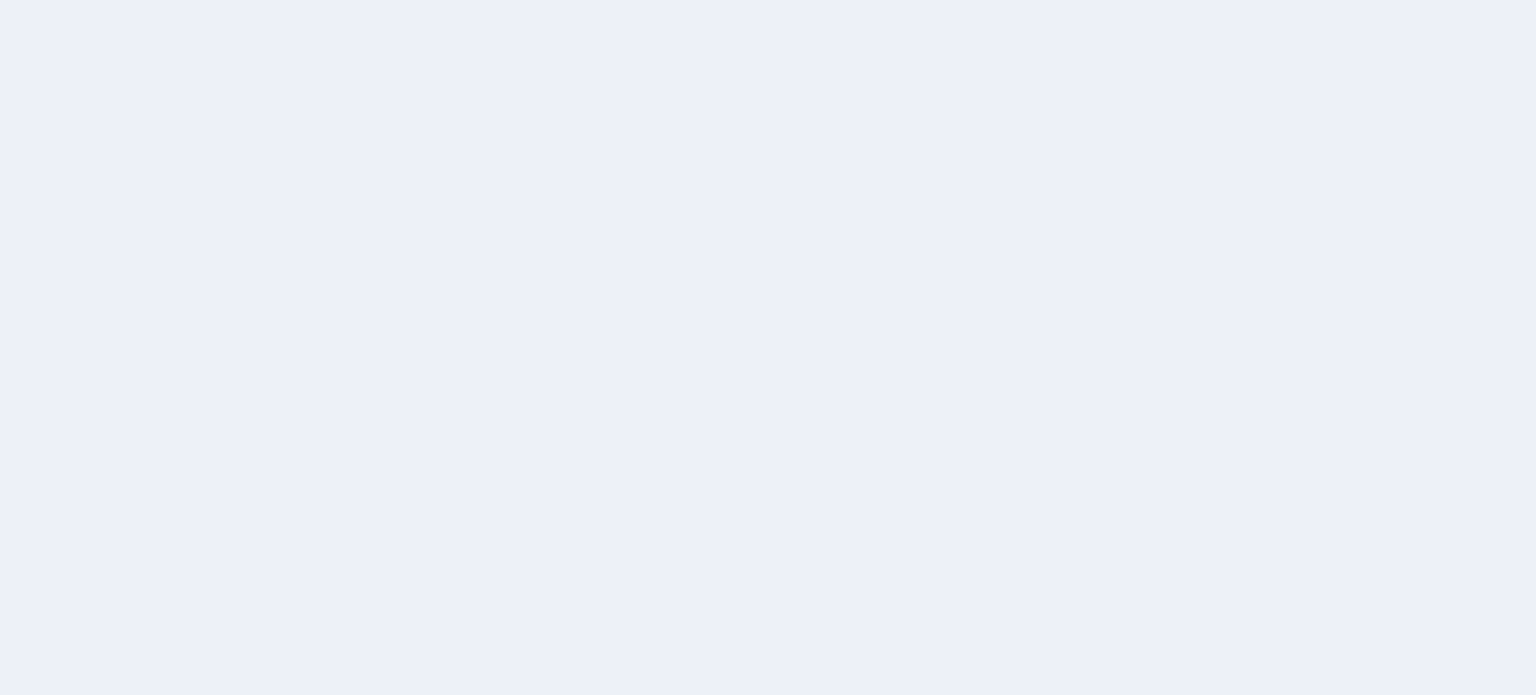 scroll, scrollTop: 0, scrollLeft: 0, axis: both 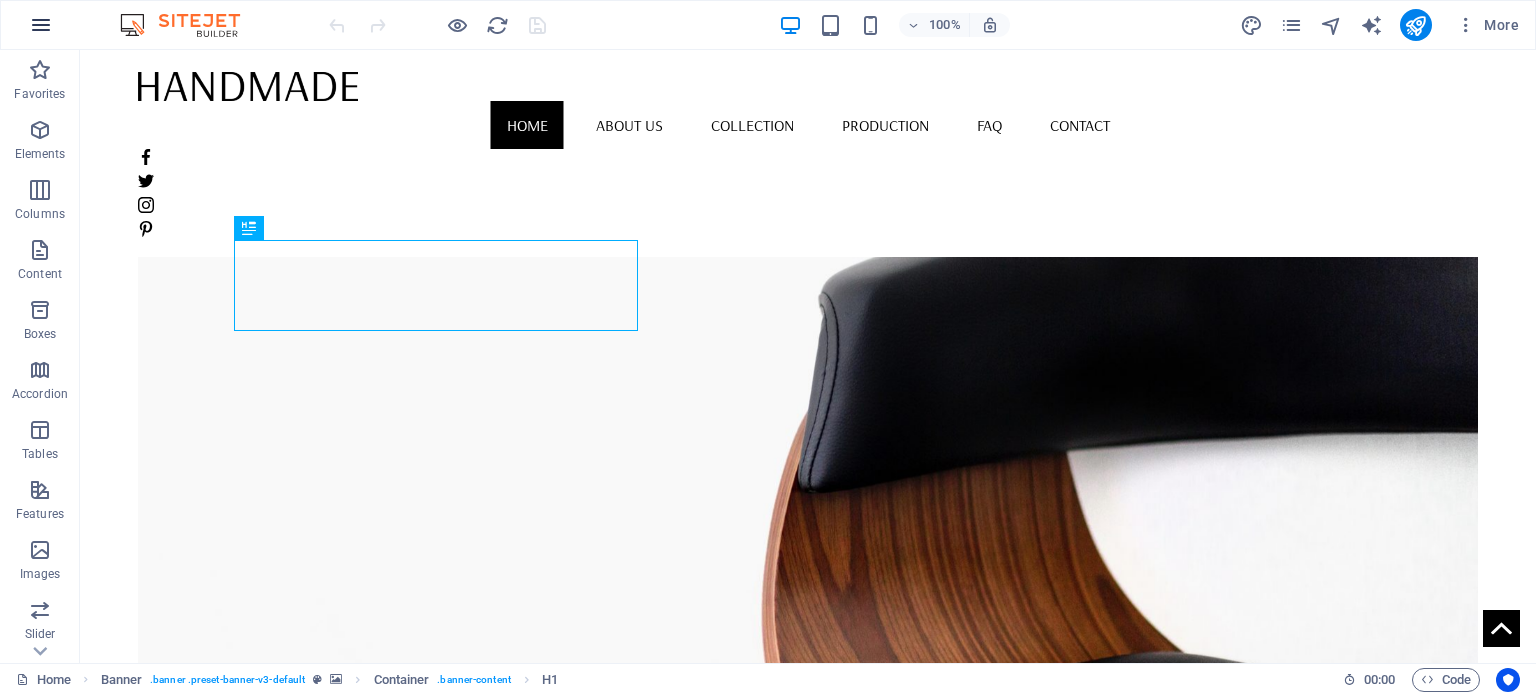 click at bounding box center (41, 25) 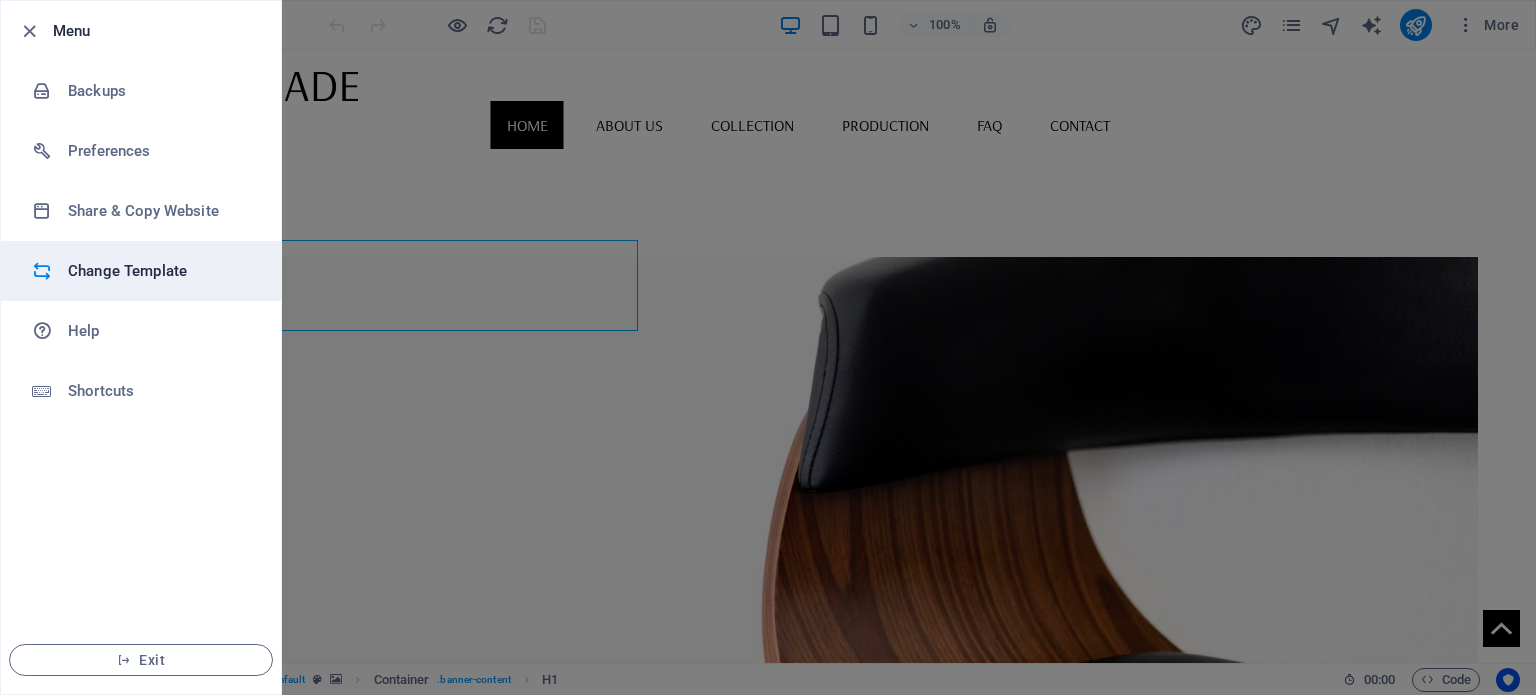 click on "Change Template" at bounding box center [160, 271] 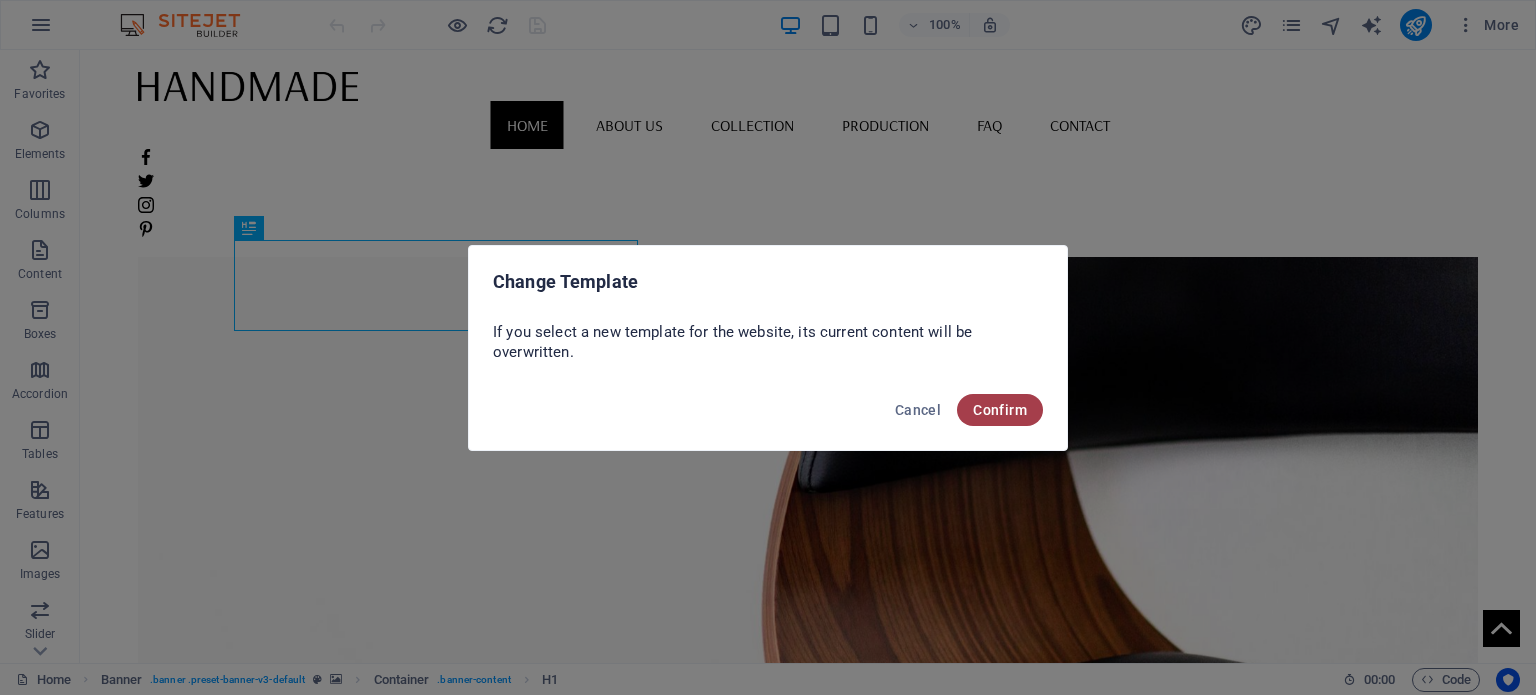 click on "Confirm" at bounding box center [1000, 410] 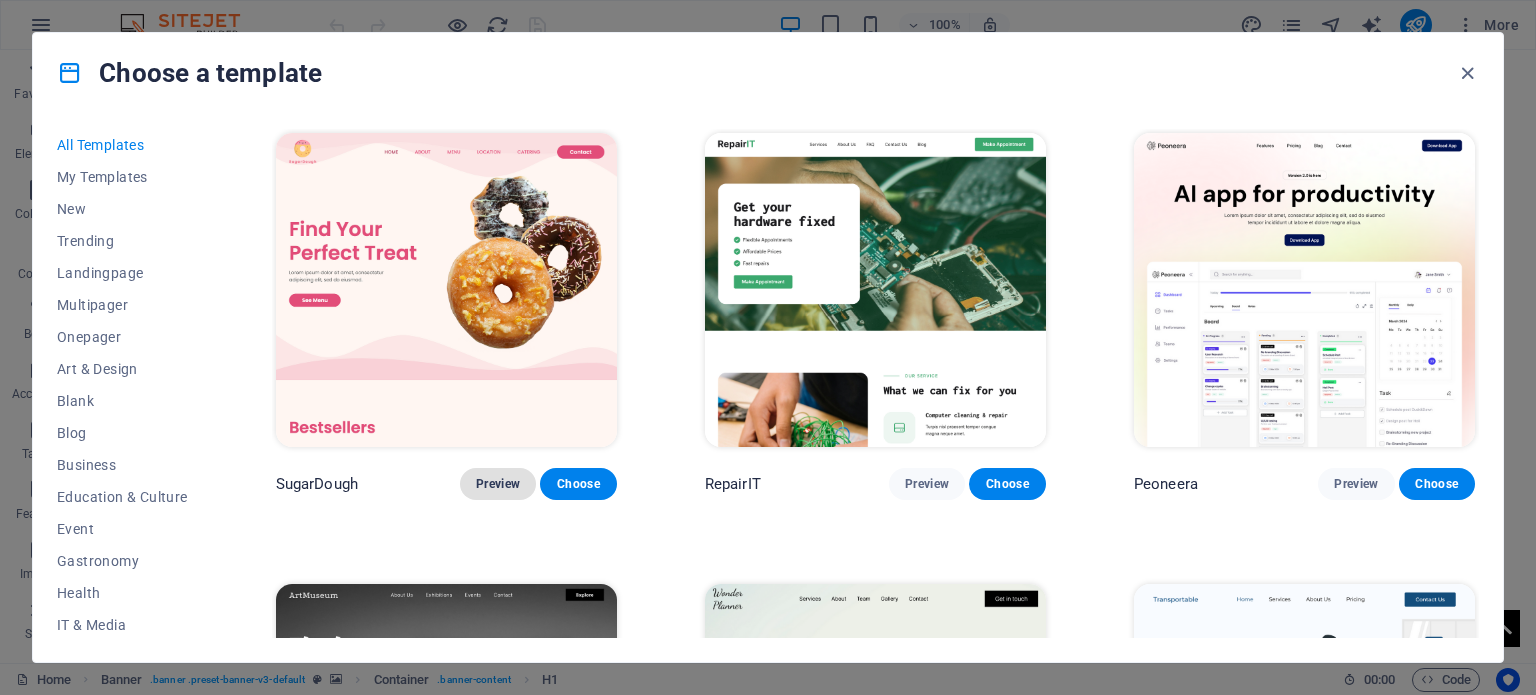 click on "Preview" at bounding box center (498, 484) 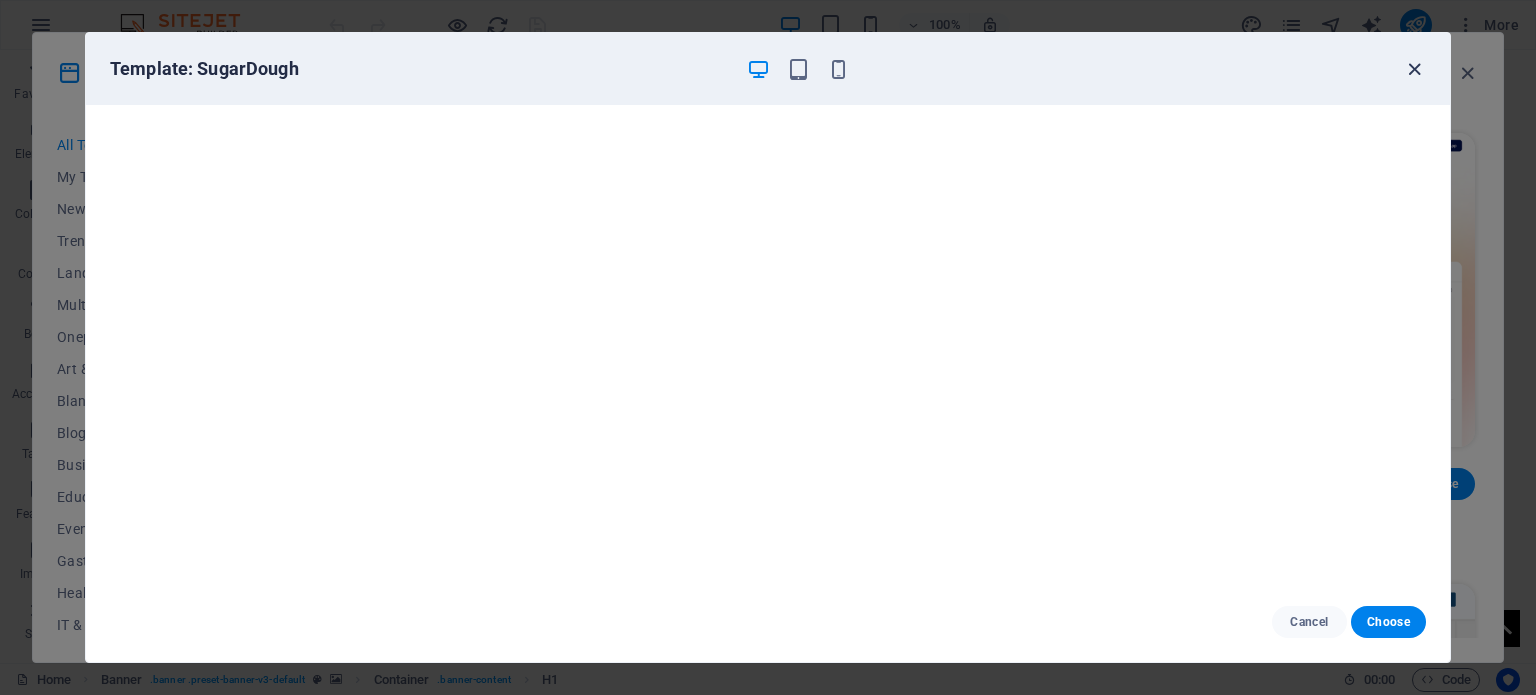 click at bounding box center (1414, 69) 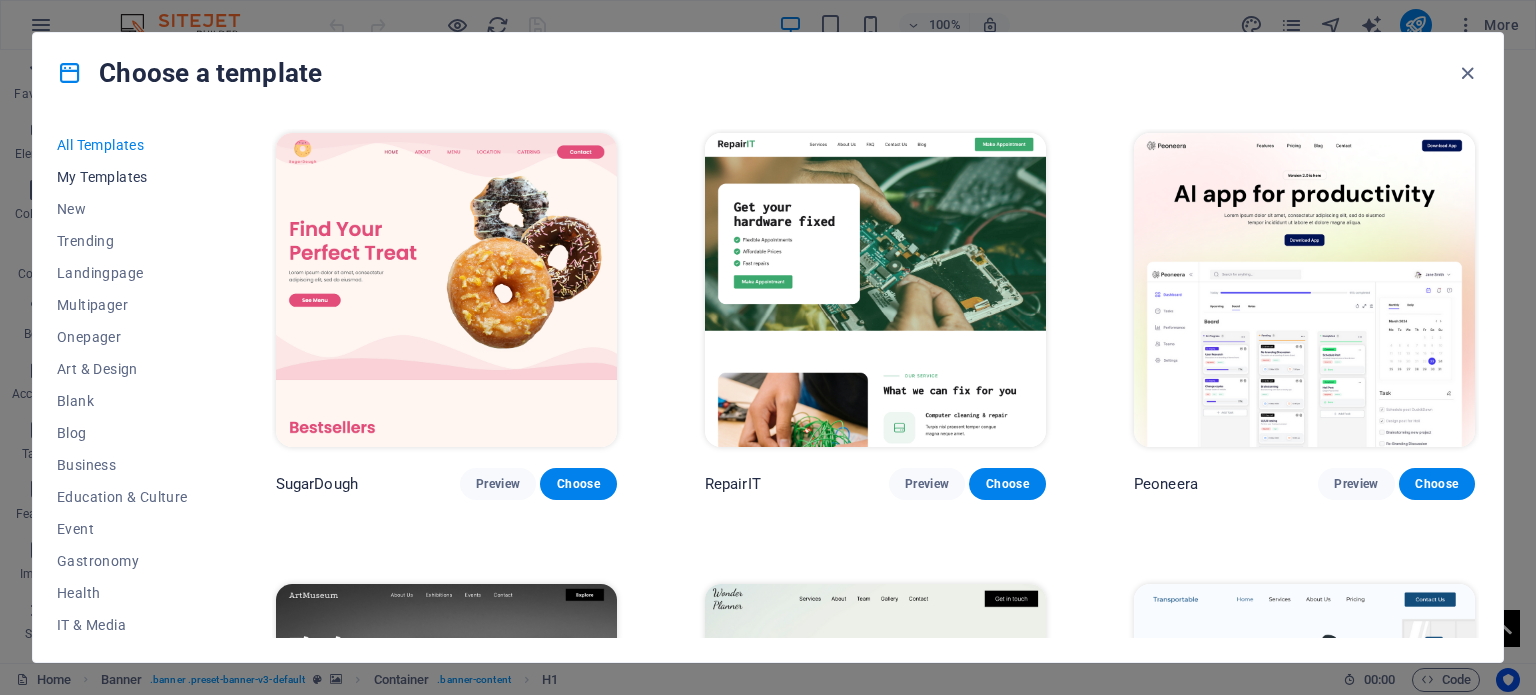 click on "My Templates" at bounding box center [122, 177] 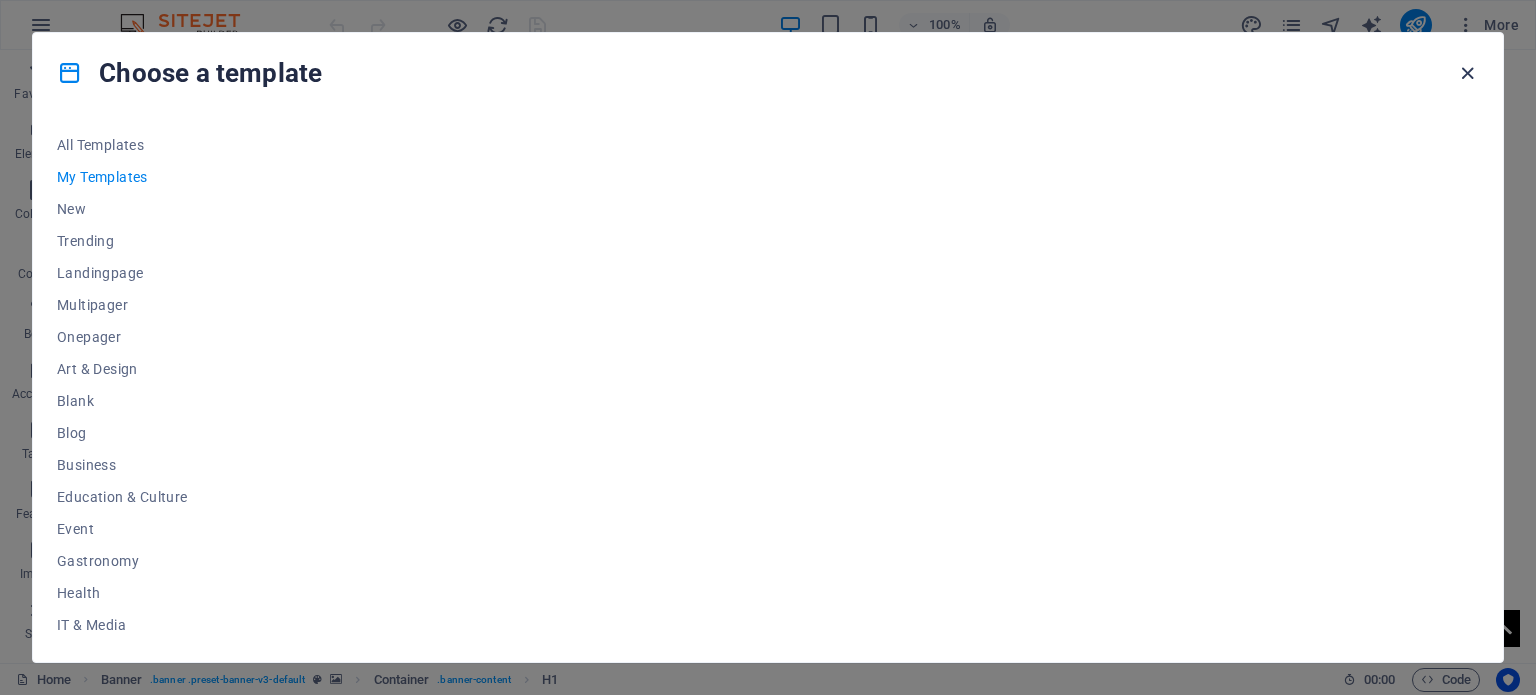 click at bounding box center [1467, 73] 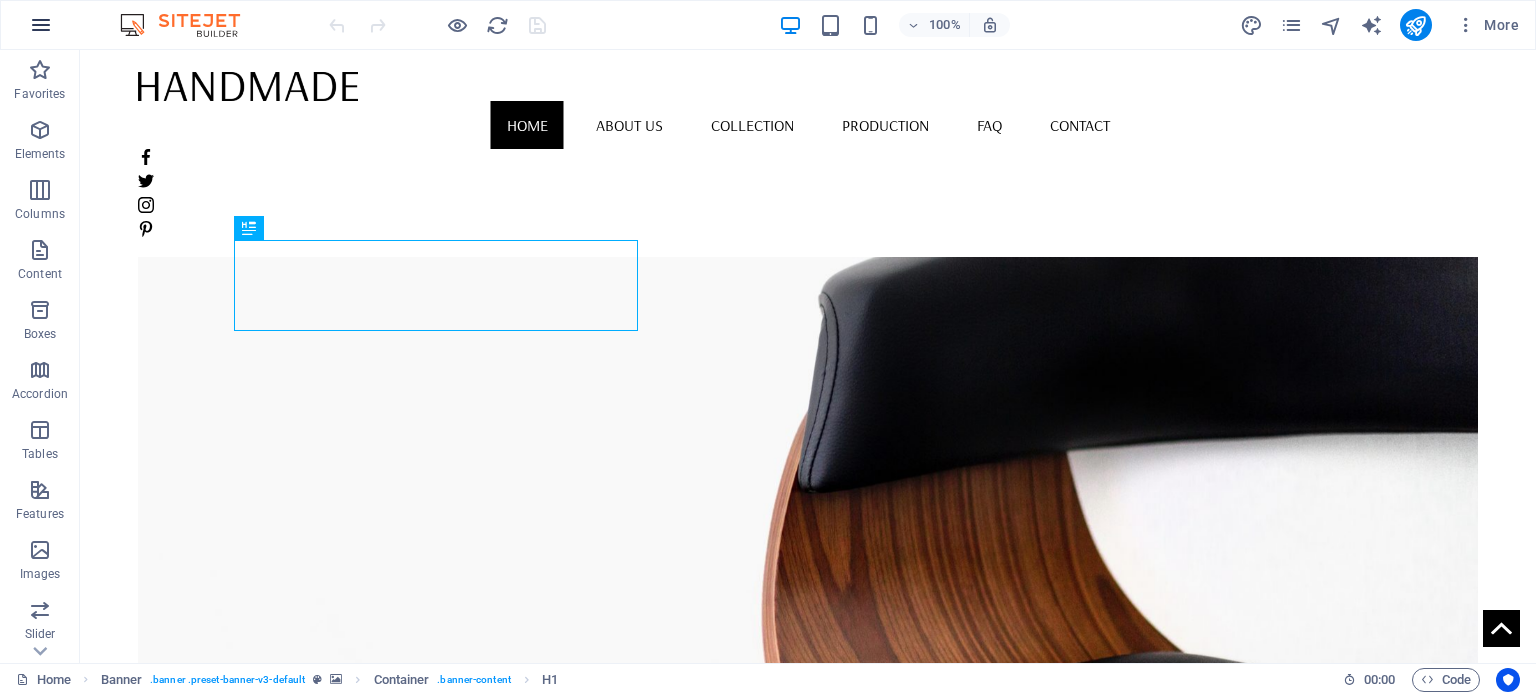 click at bounding box center [41, 25] 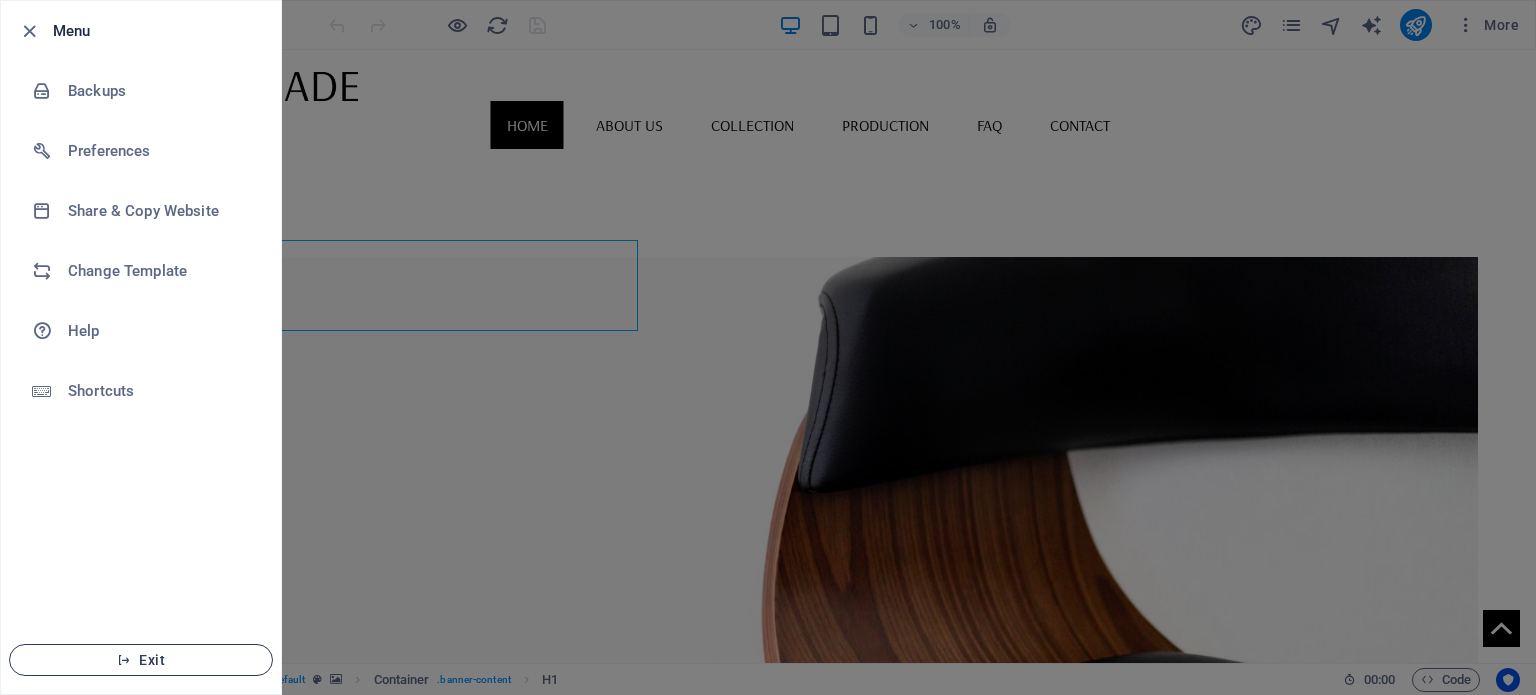 click at bounding box center [124, 660] 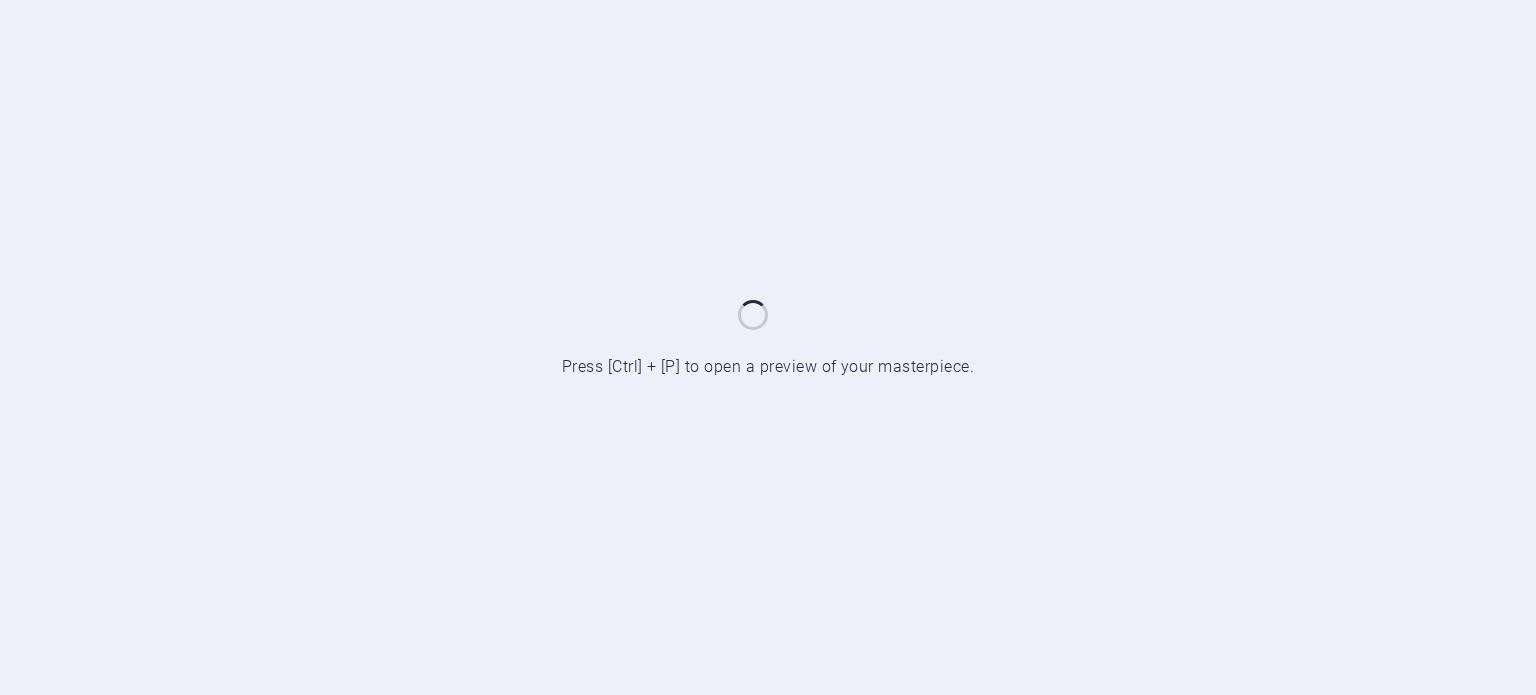 scroll, scrollTop: 0, scrollLeft: 0, axis: both 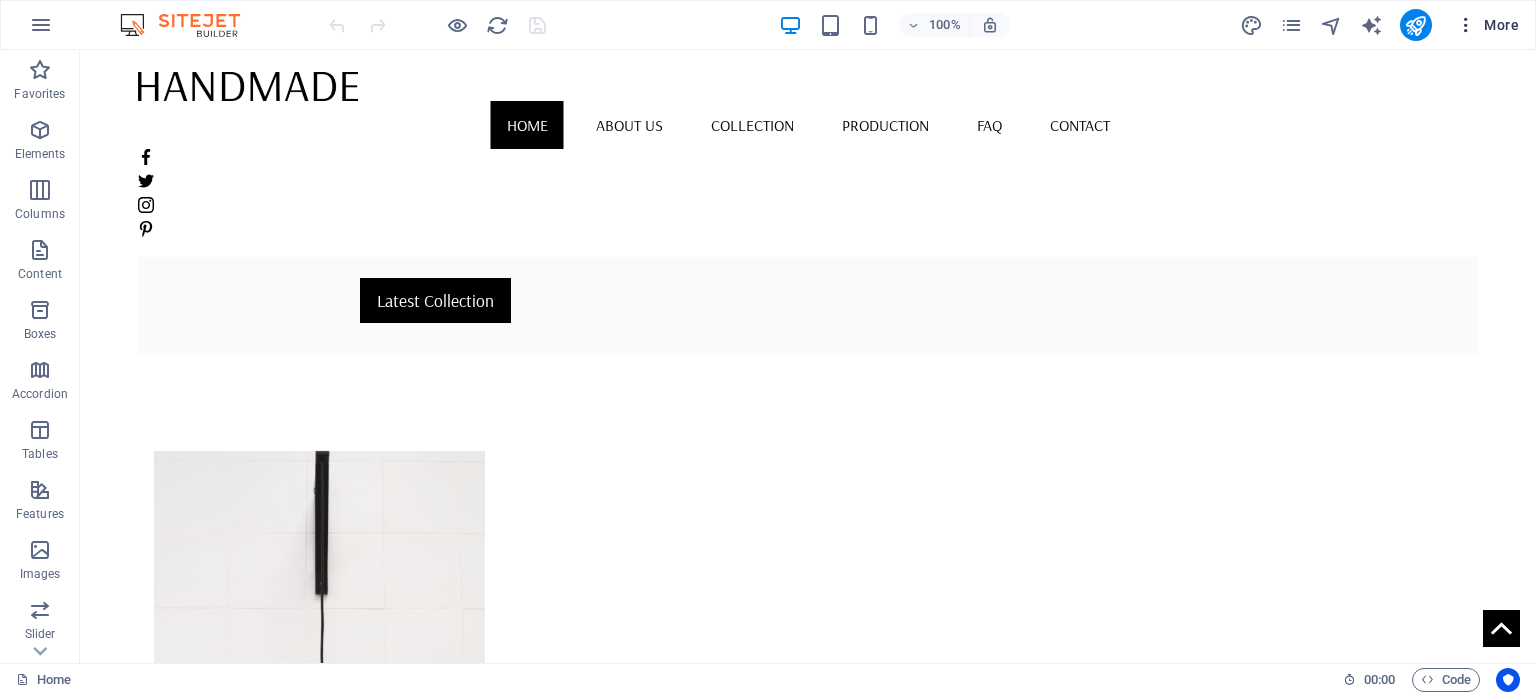 click at bounding box center (1466, 25) 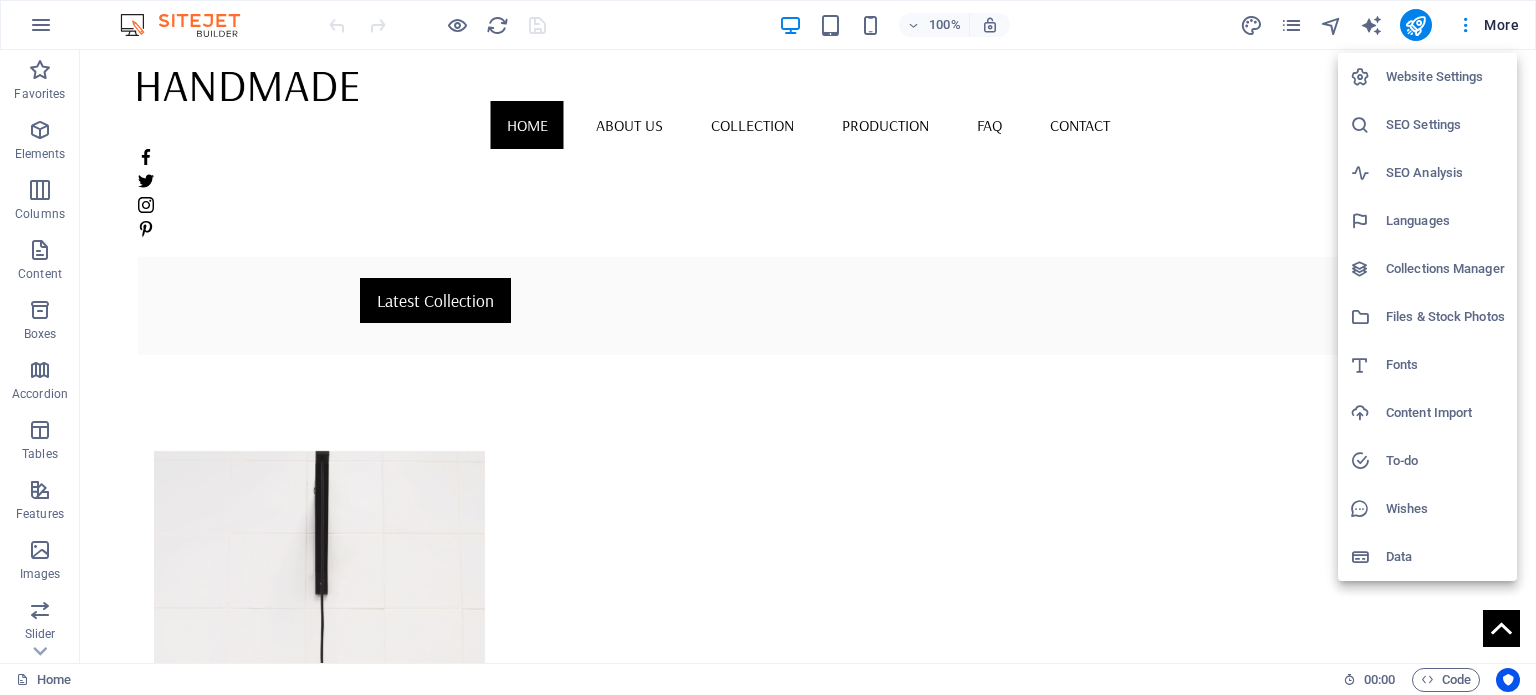click at bounding box center [768, 347] 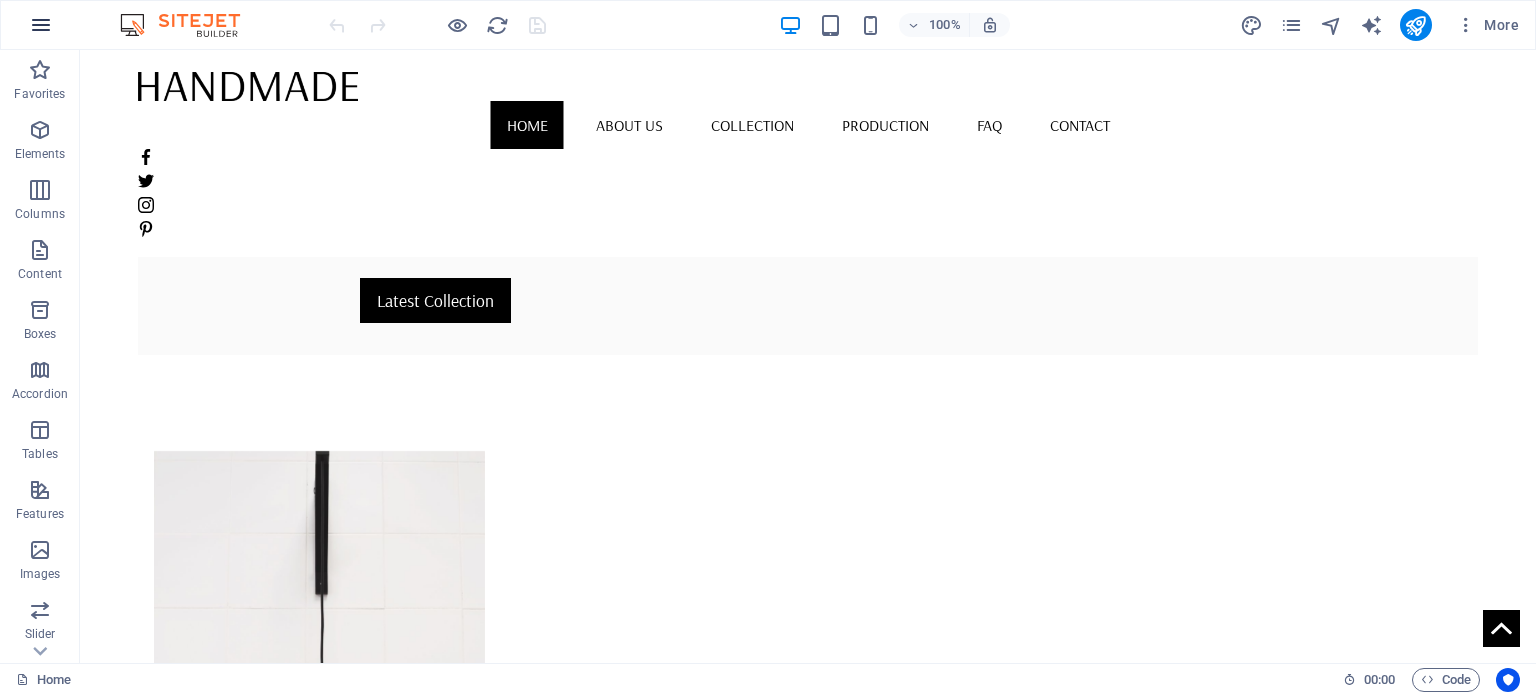 click at bounding box center [41, 25] 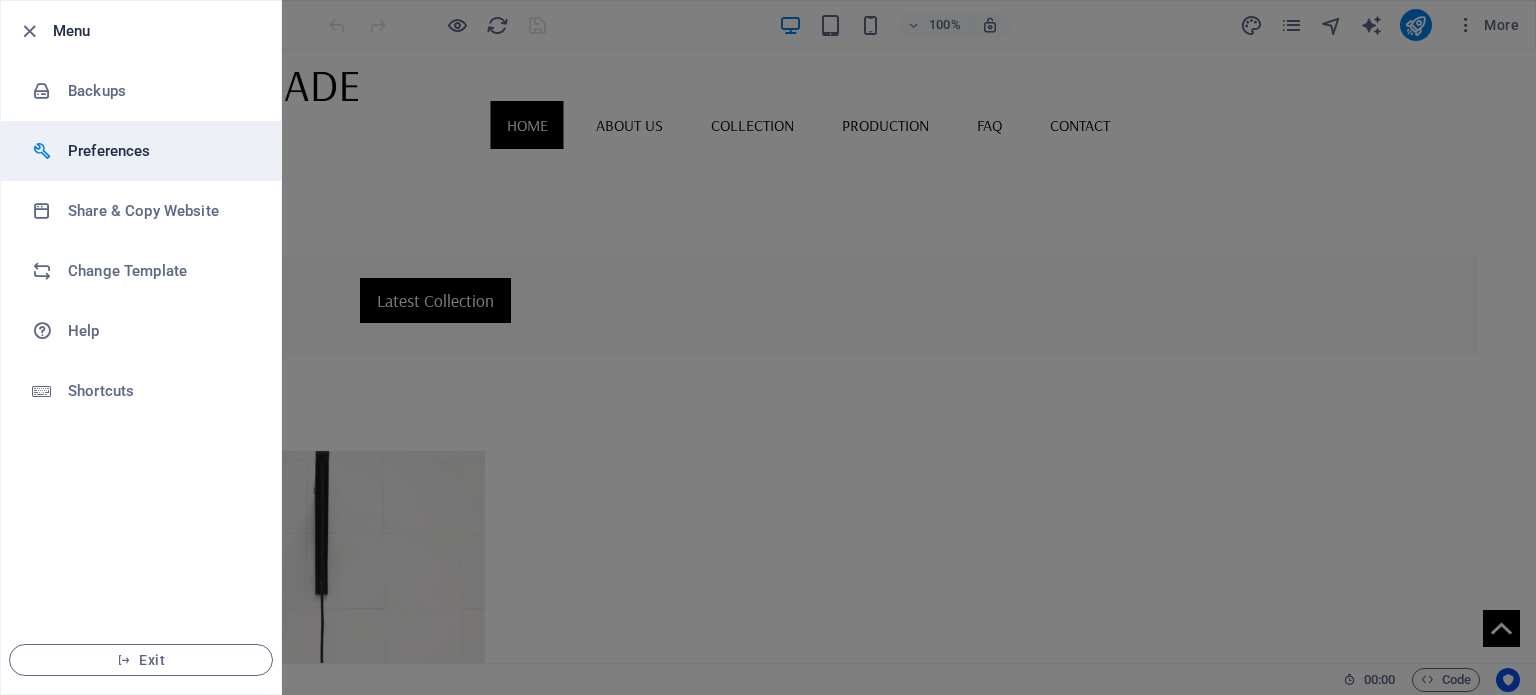 click on "Preferences" at bounding box center (160, 151) 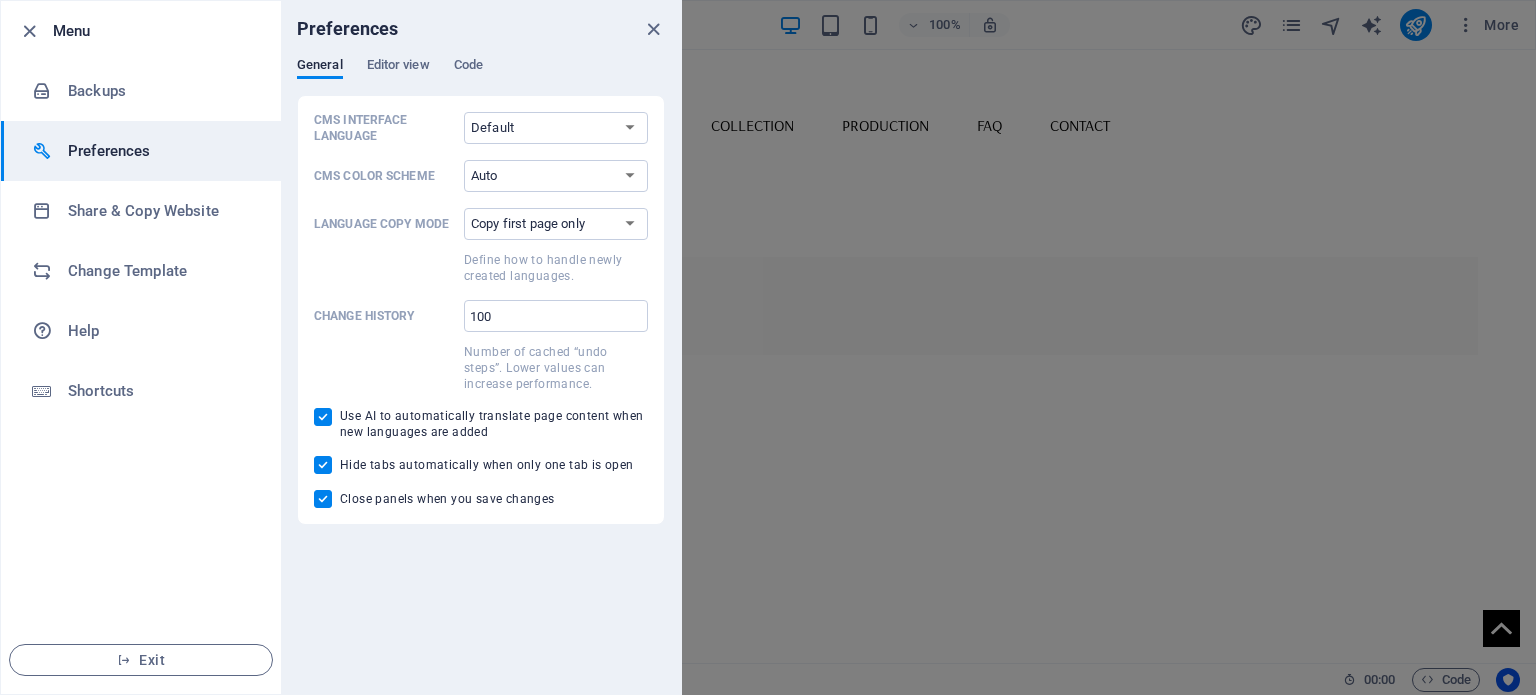 click on "Preferences" at bounding box center (481, 29) 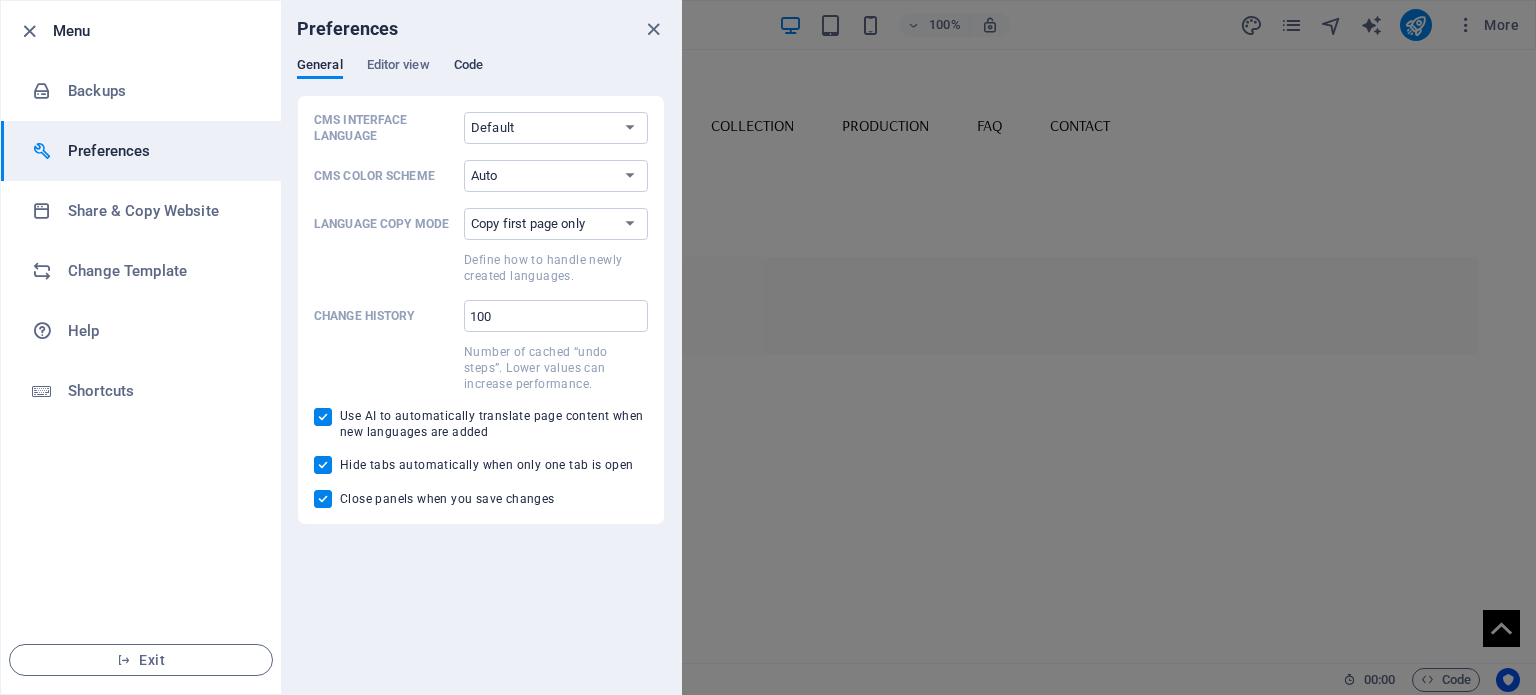 click on "Code" at bounding box center [468, 67] 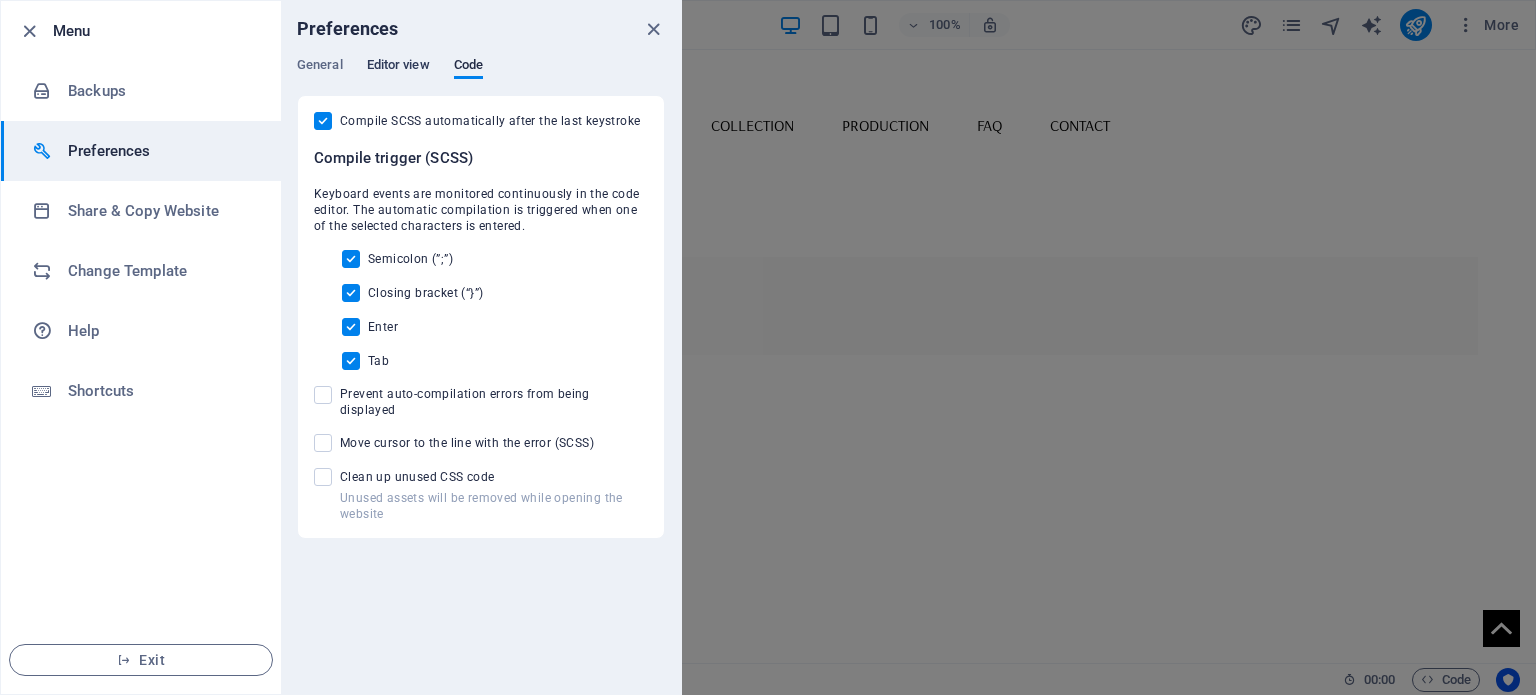 click on "Editor view" at bounding box center (398, 67) 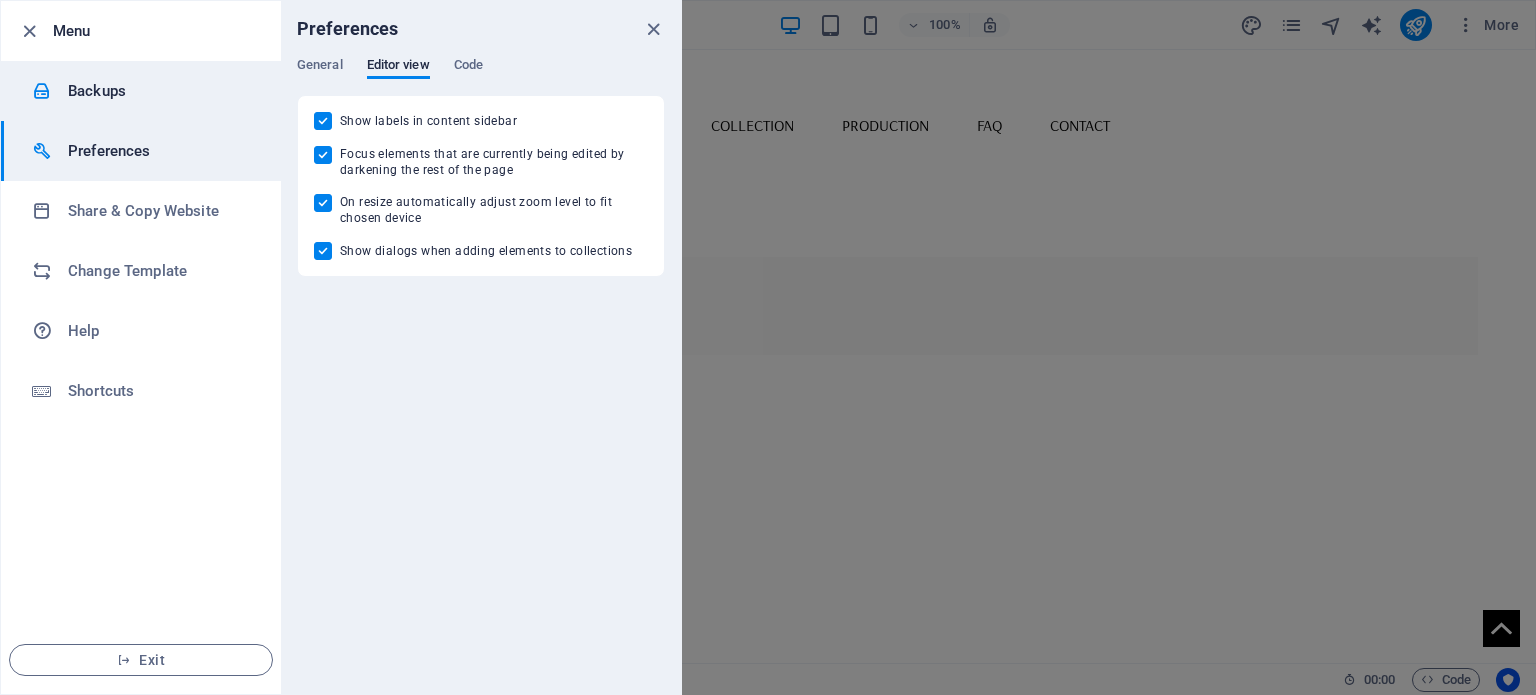 click on "Backups" at bounding box center [160, 91] 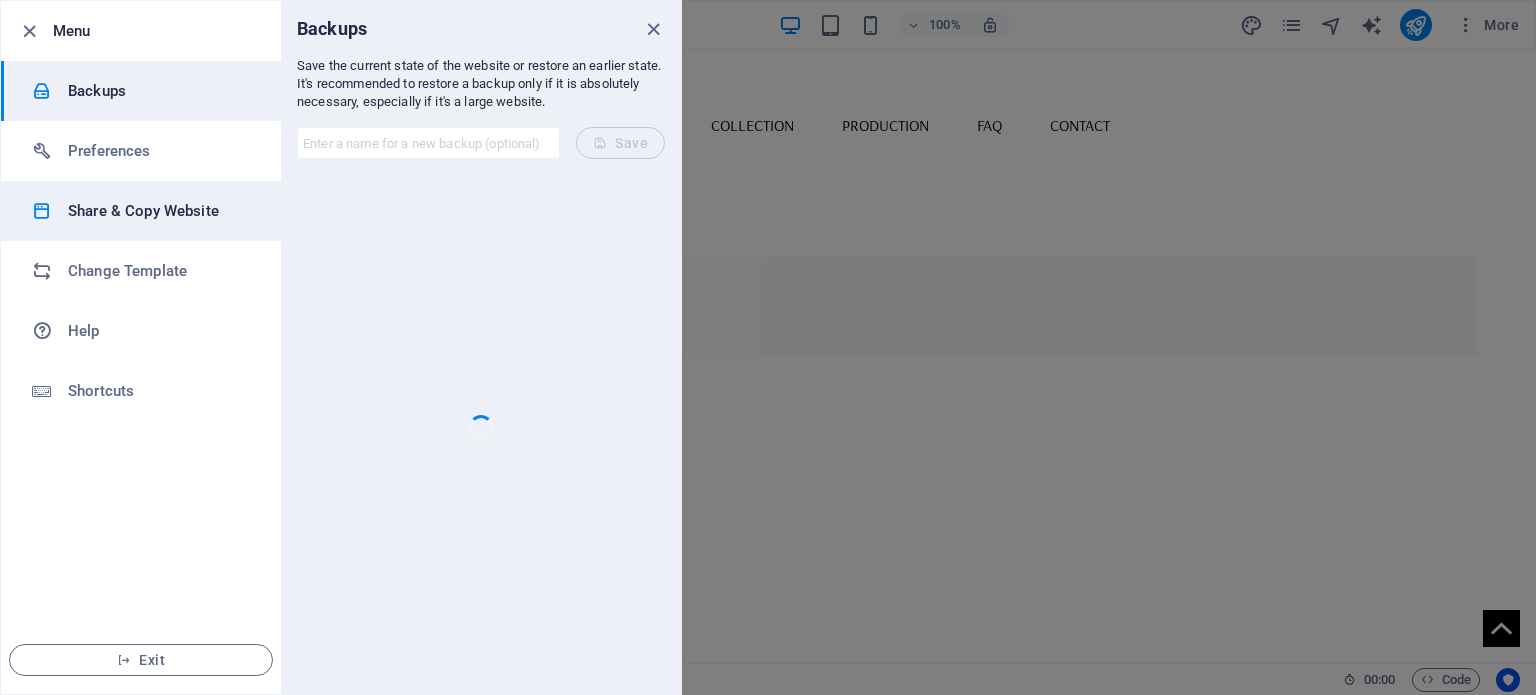 click on "Share & Copy Website" at bounding box center (160, 211) 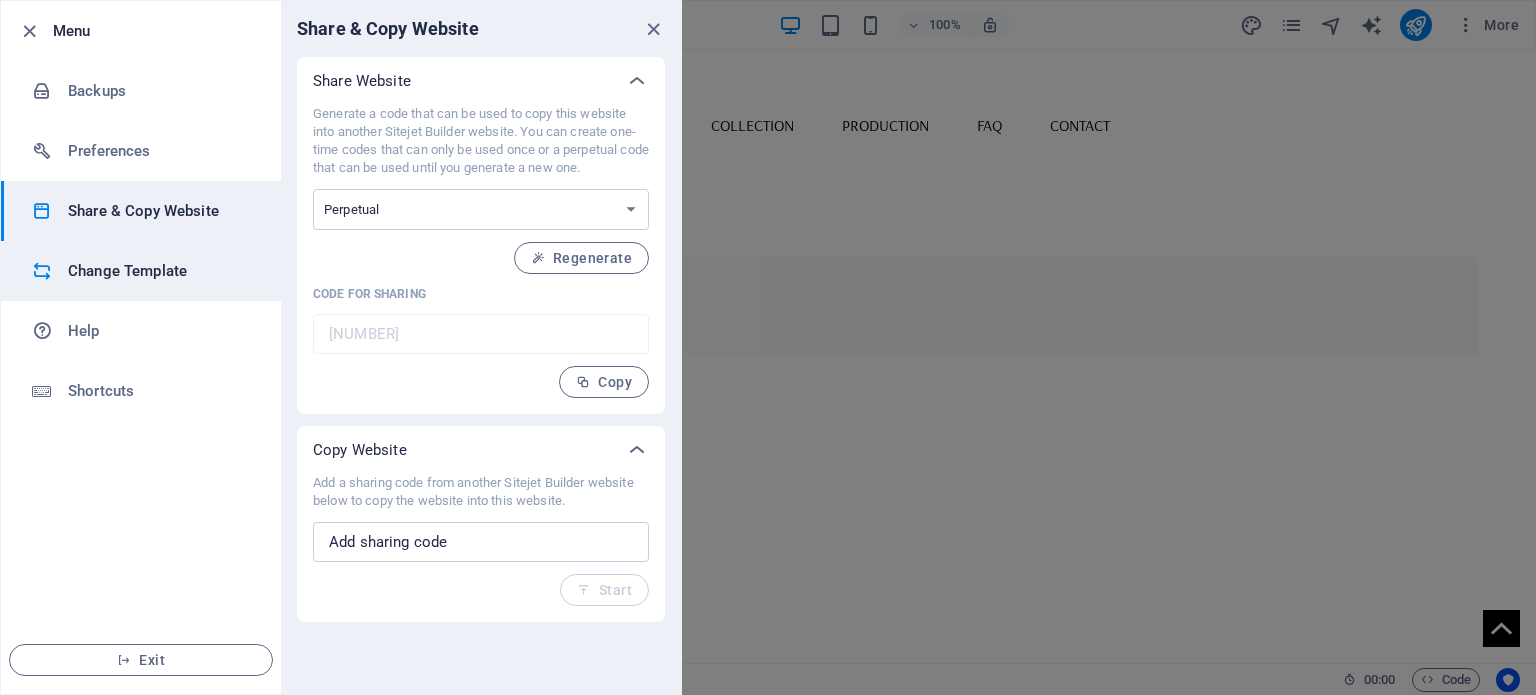 click on "Change Template" at bounding box center [160, 271] 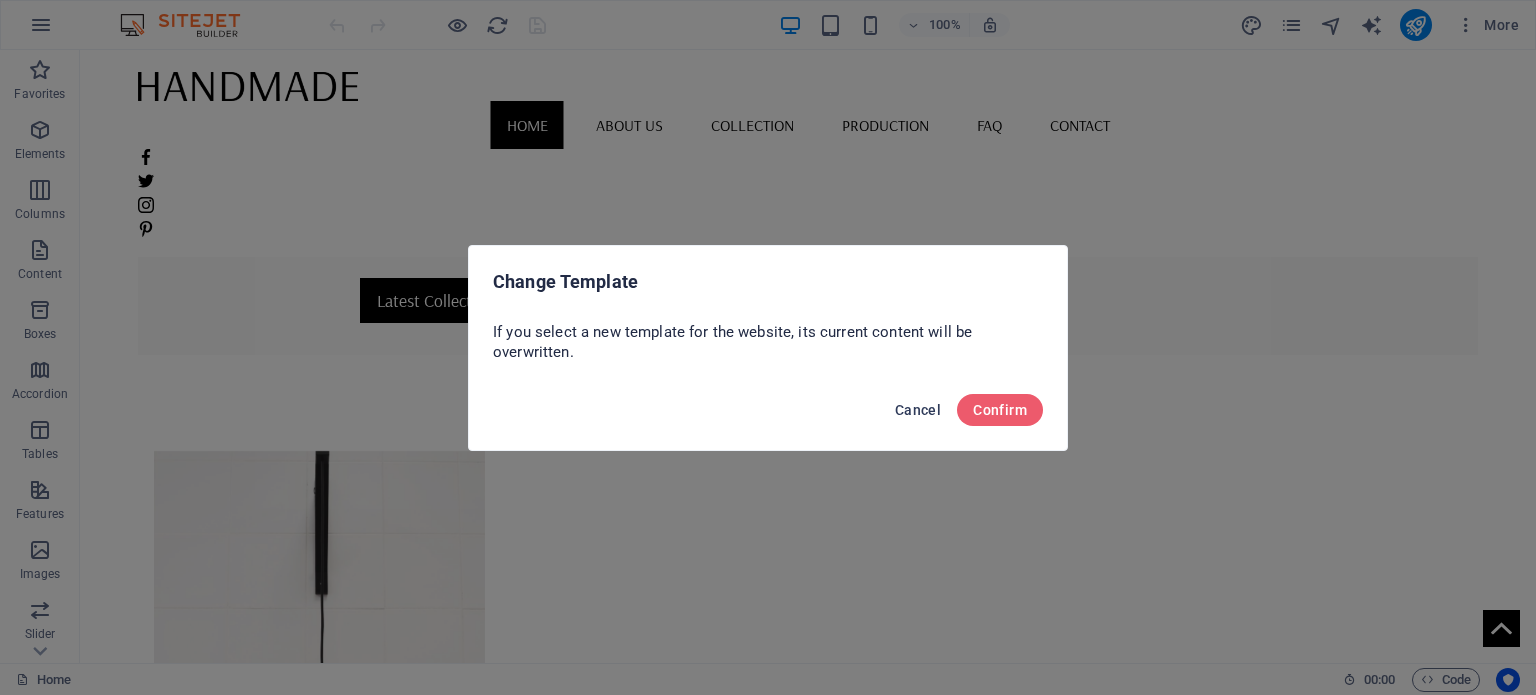 click on "Cancel" at bounding box center (918, 410) 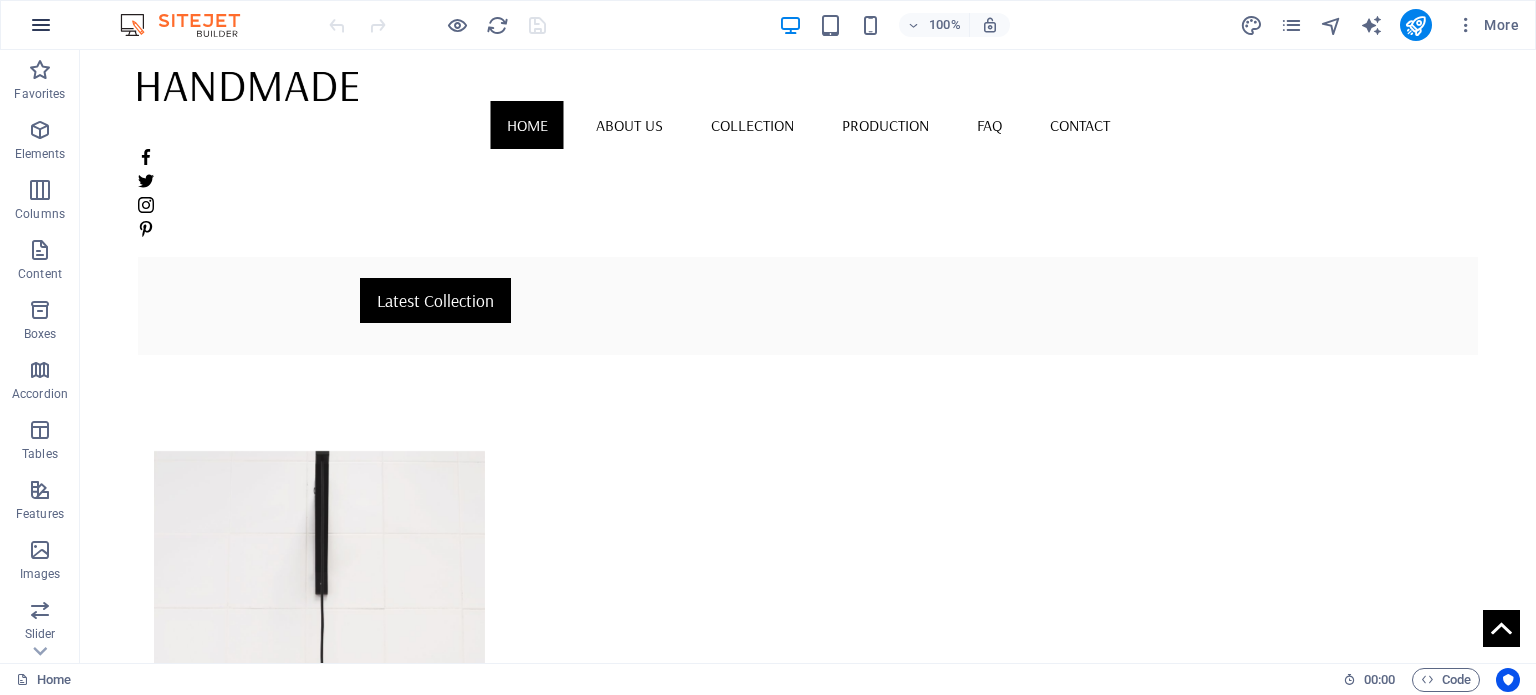 click at bounding box center (41, 25) 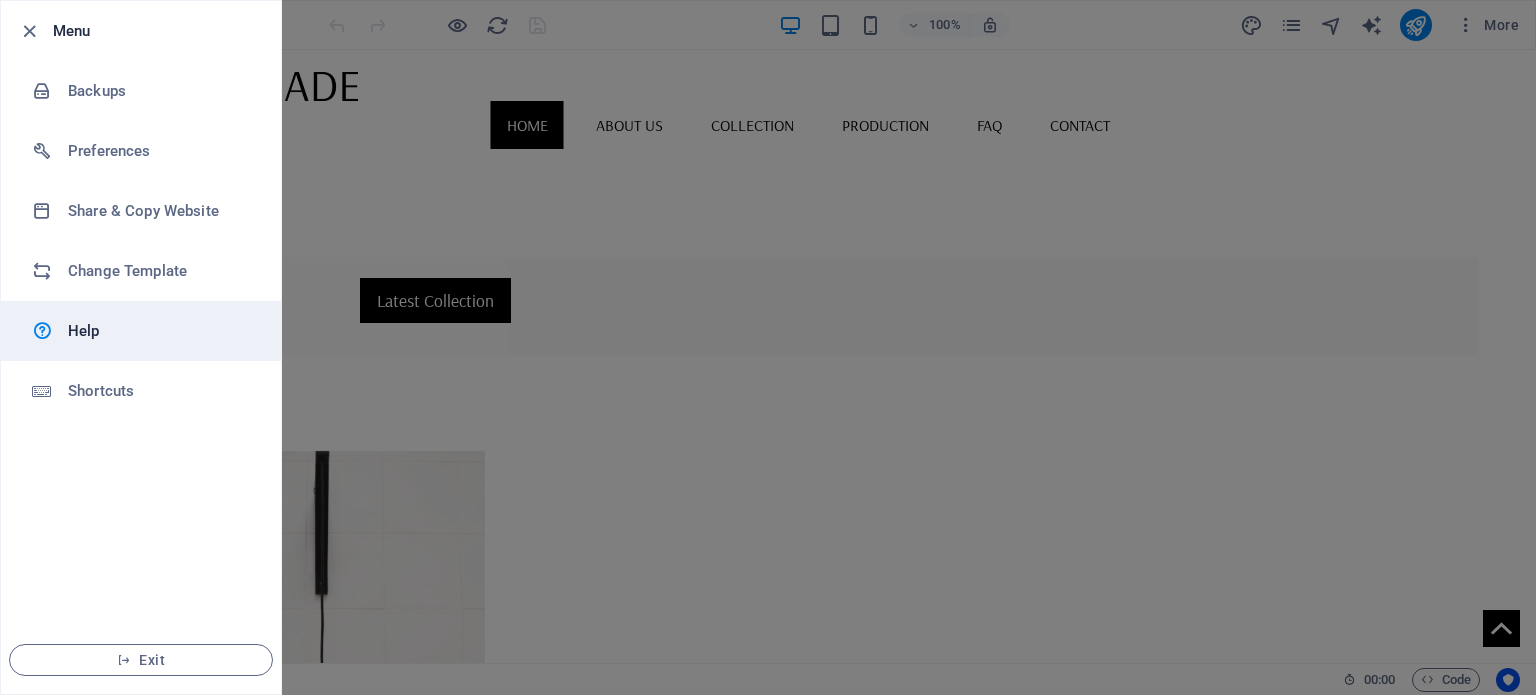 click on "Help" at bounding box center [160, 331] 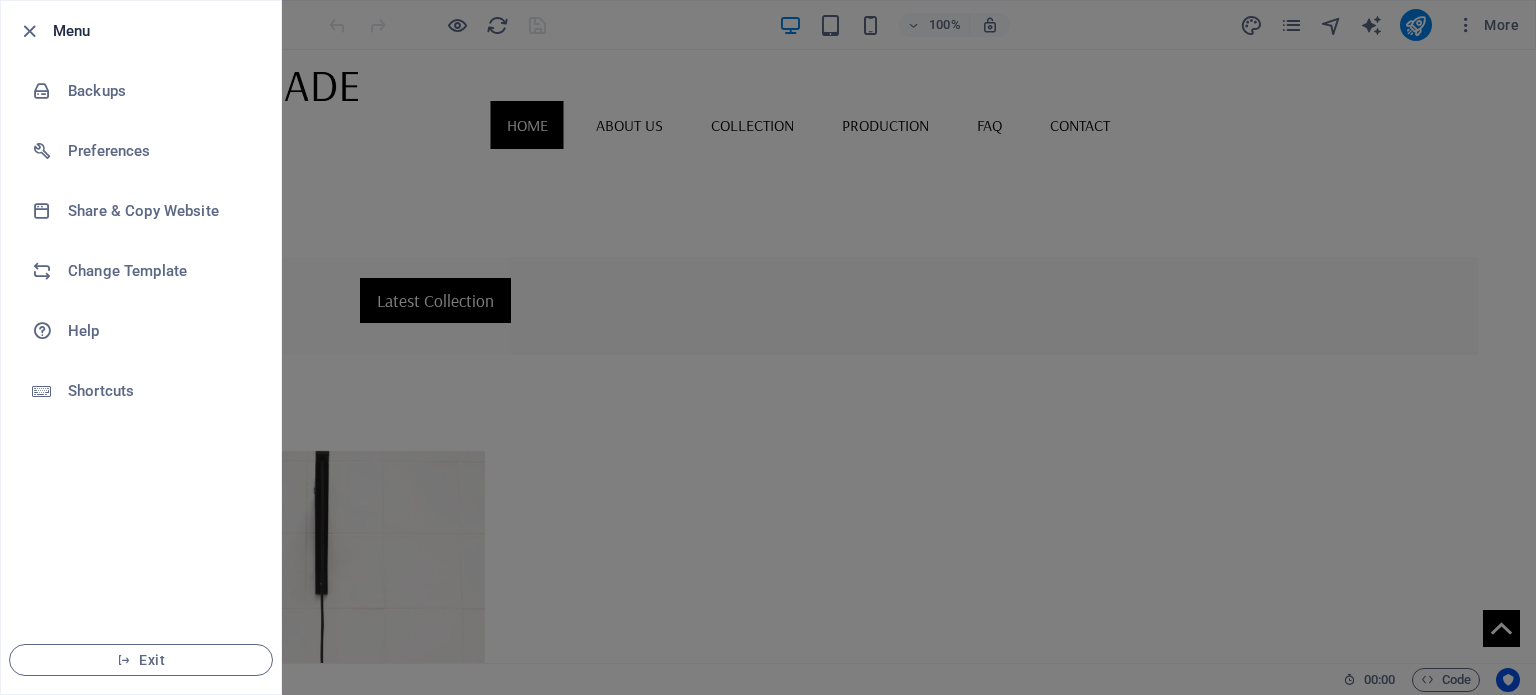 drag, startPoint x: 35, startPoint y: 22, endPoint x: 76, endPoint y: 613, distance: 592.4205 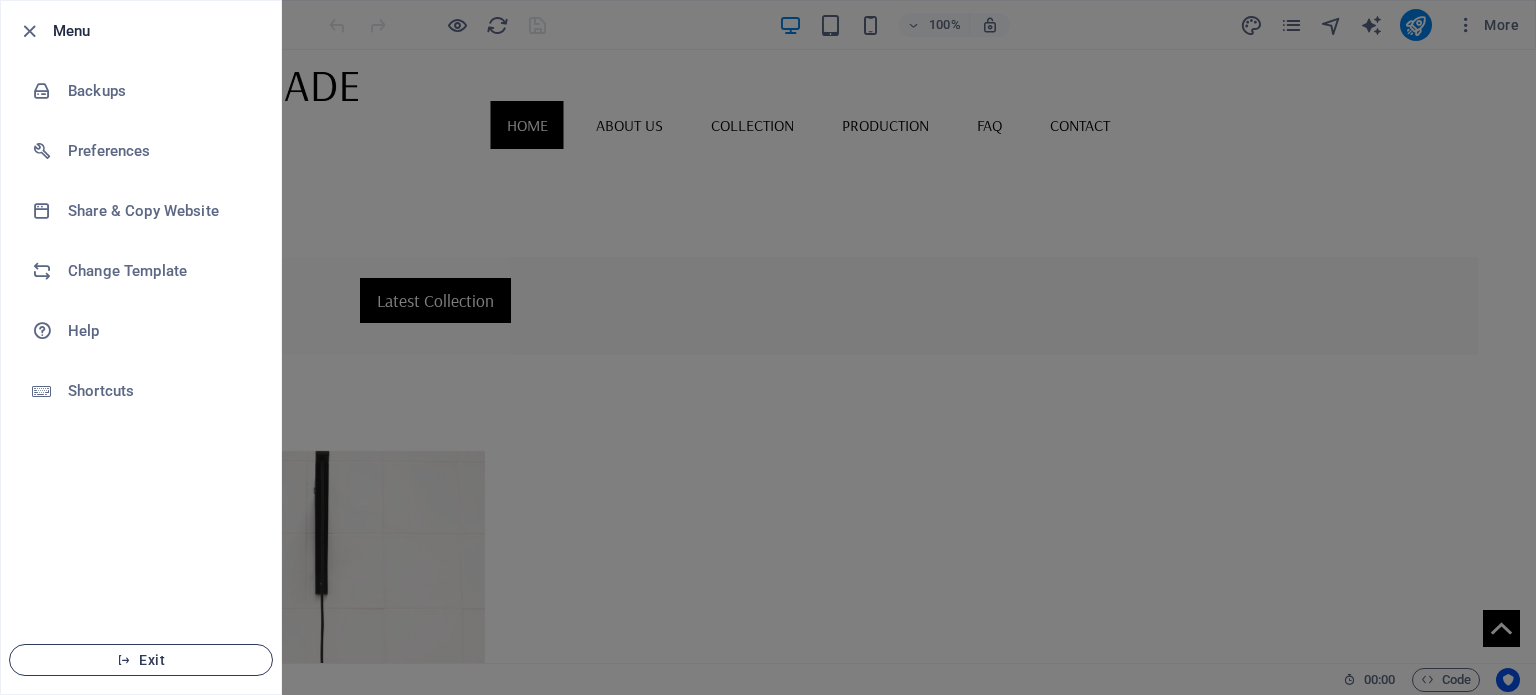 click at bounding box center (124, 660) 